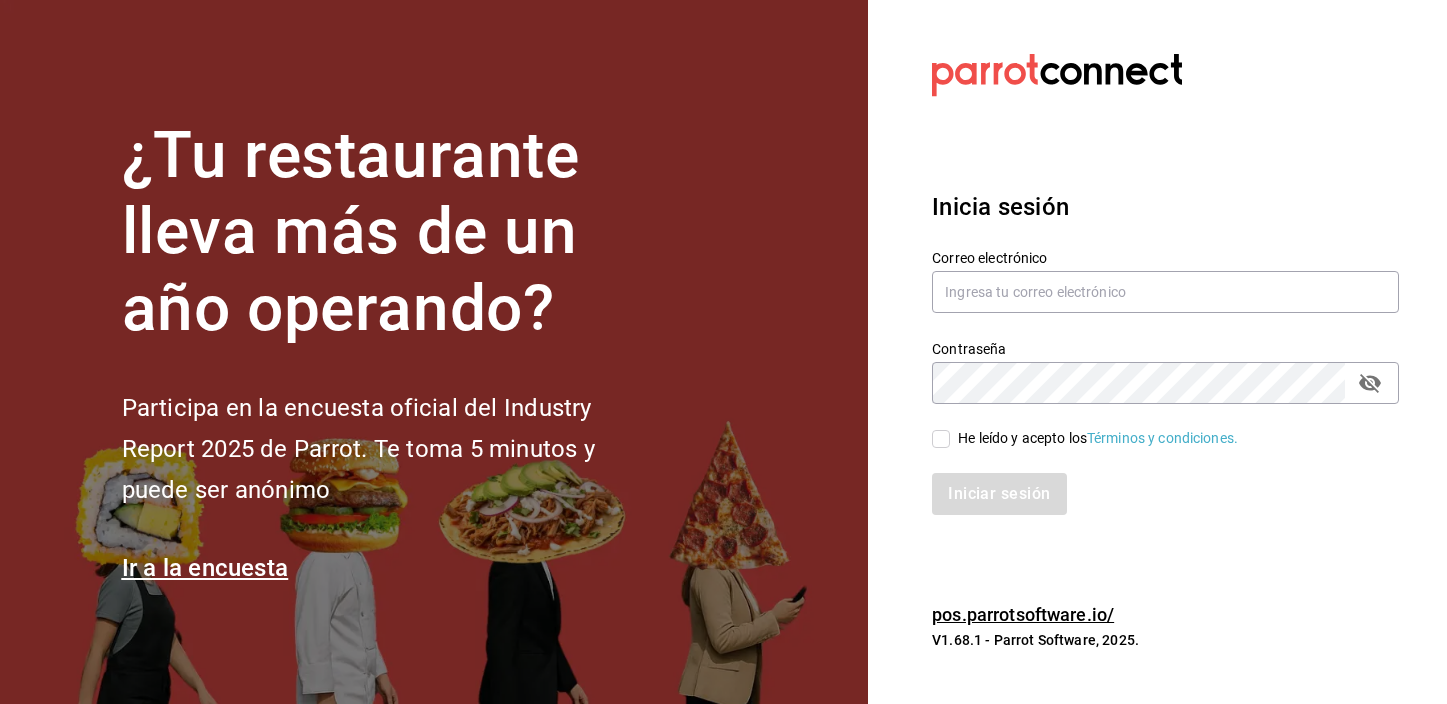 scroll, scrollTop: 0, scrollLeft: 0, axis: both 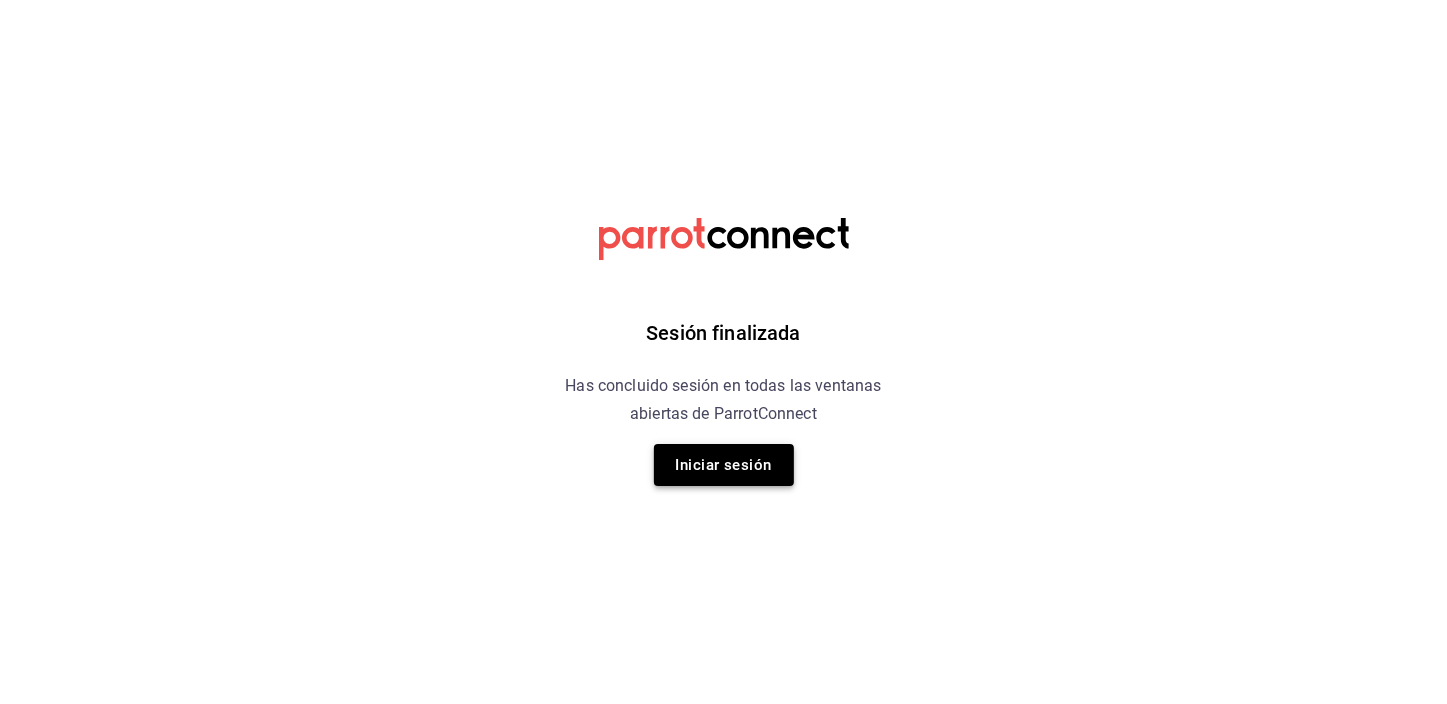 click on "Iniciar sesión" at bounding box center [724, 465] 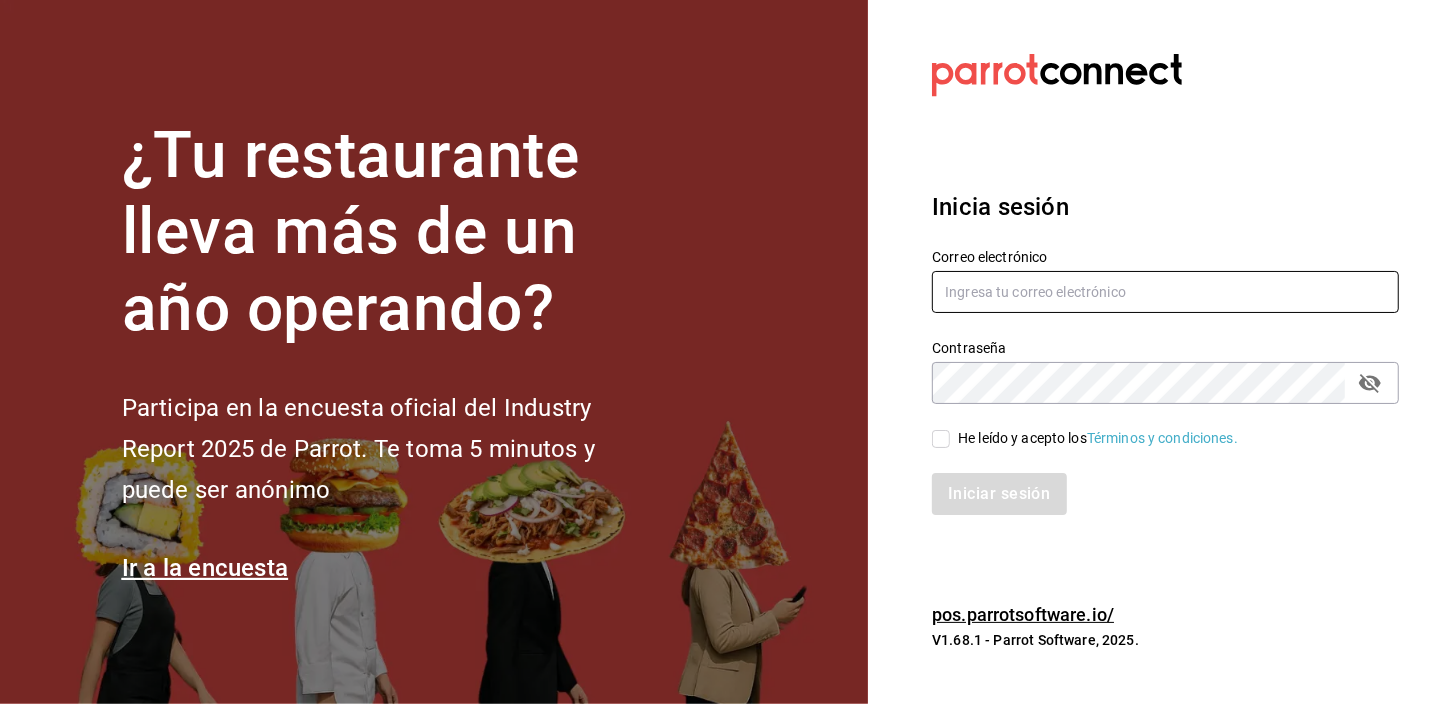 type on "[USERNAME]@[DOMAIN].com" 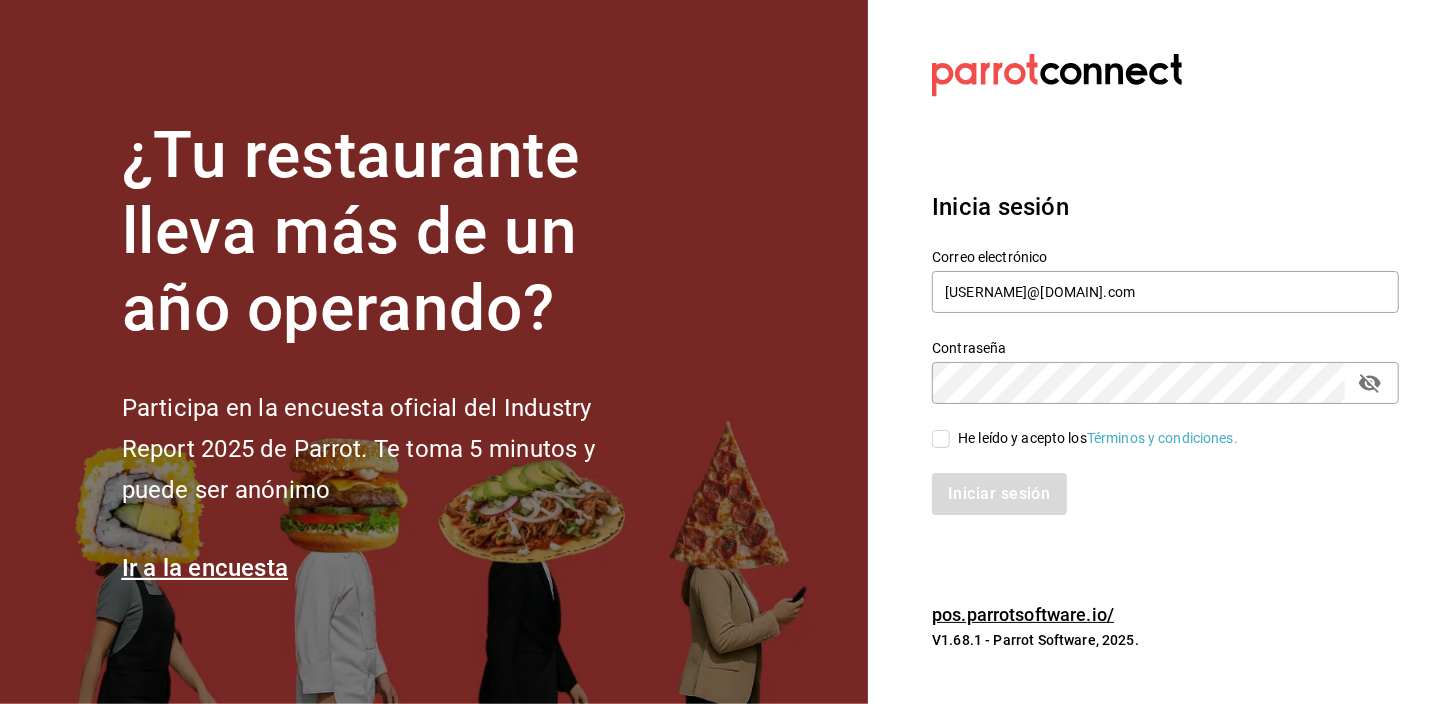 click on "He leído y acepto los  Términos y condiciones." at bounding box center [941, 439] 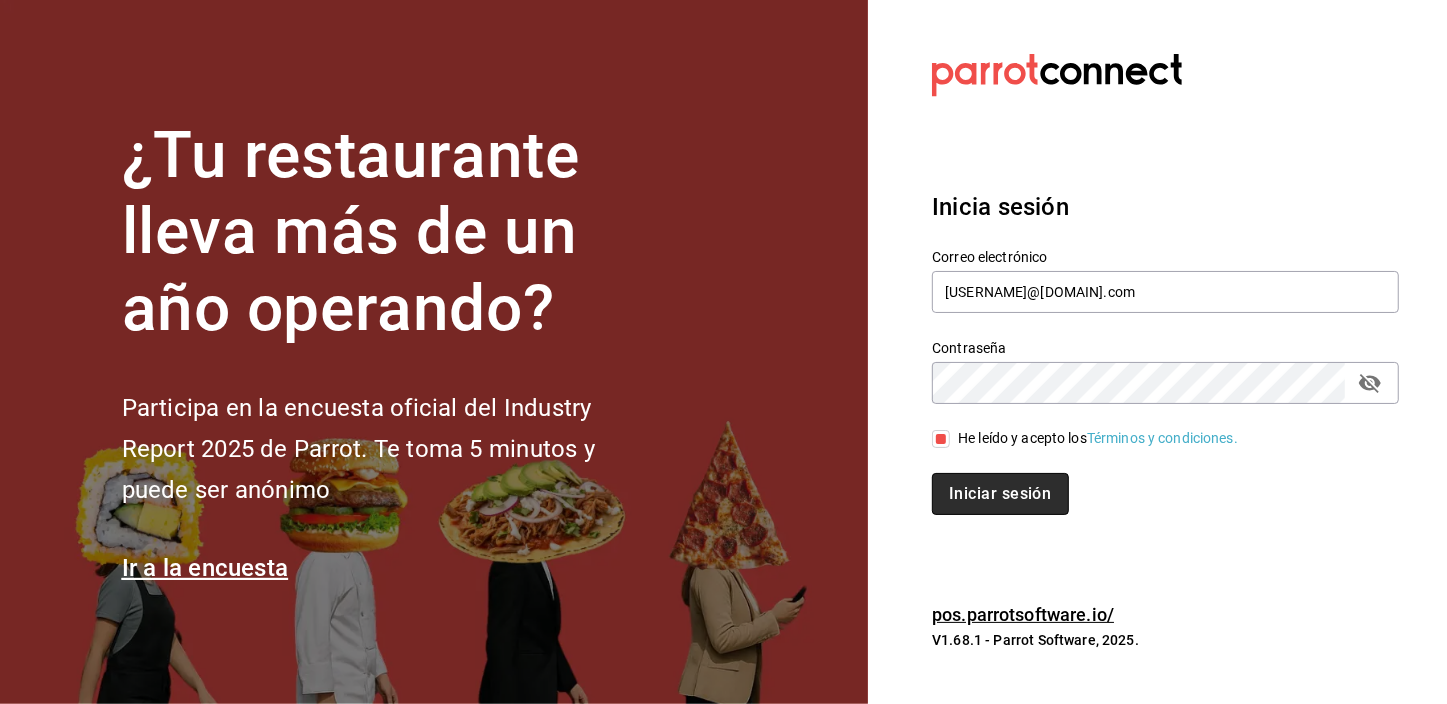 click on "Iniciar sesión" at bounding box center [1000, 494] 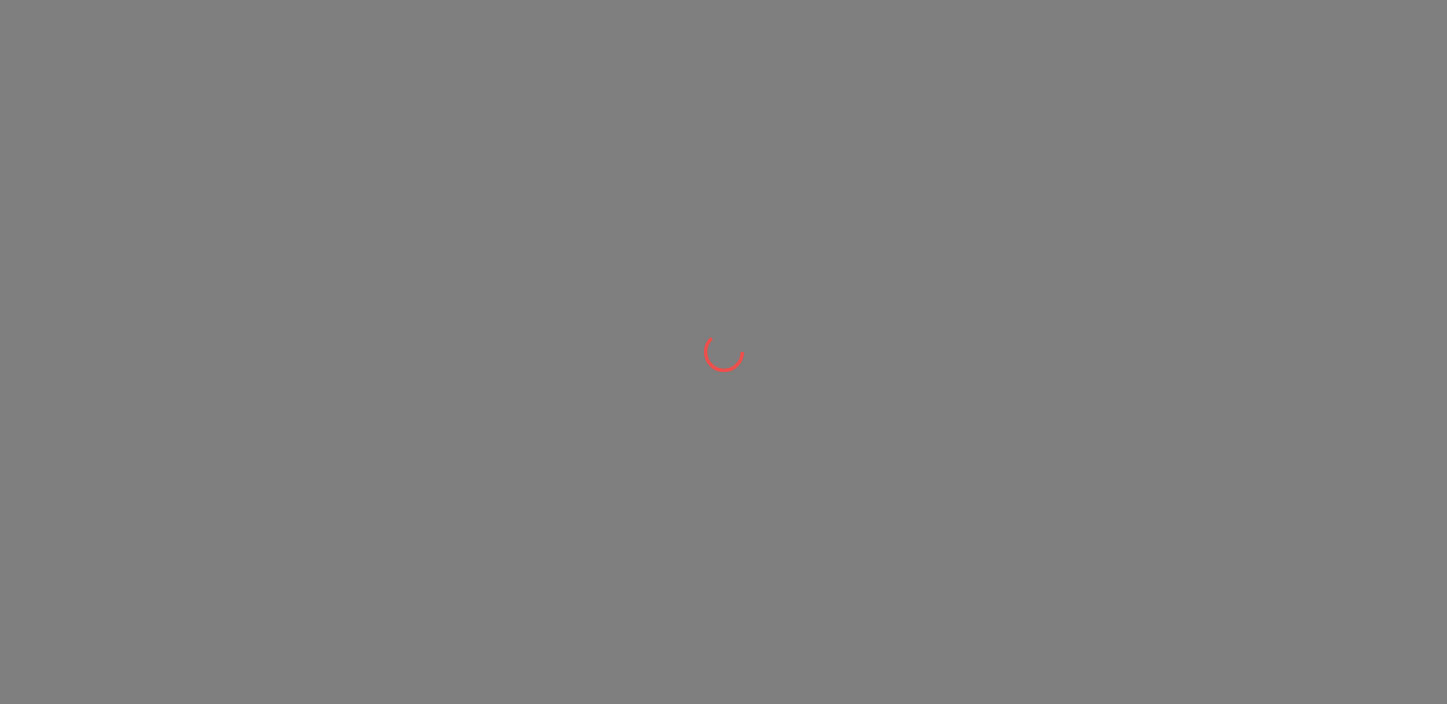 scroll, scrollTop: 0, scrollLeft: 0, axis: both 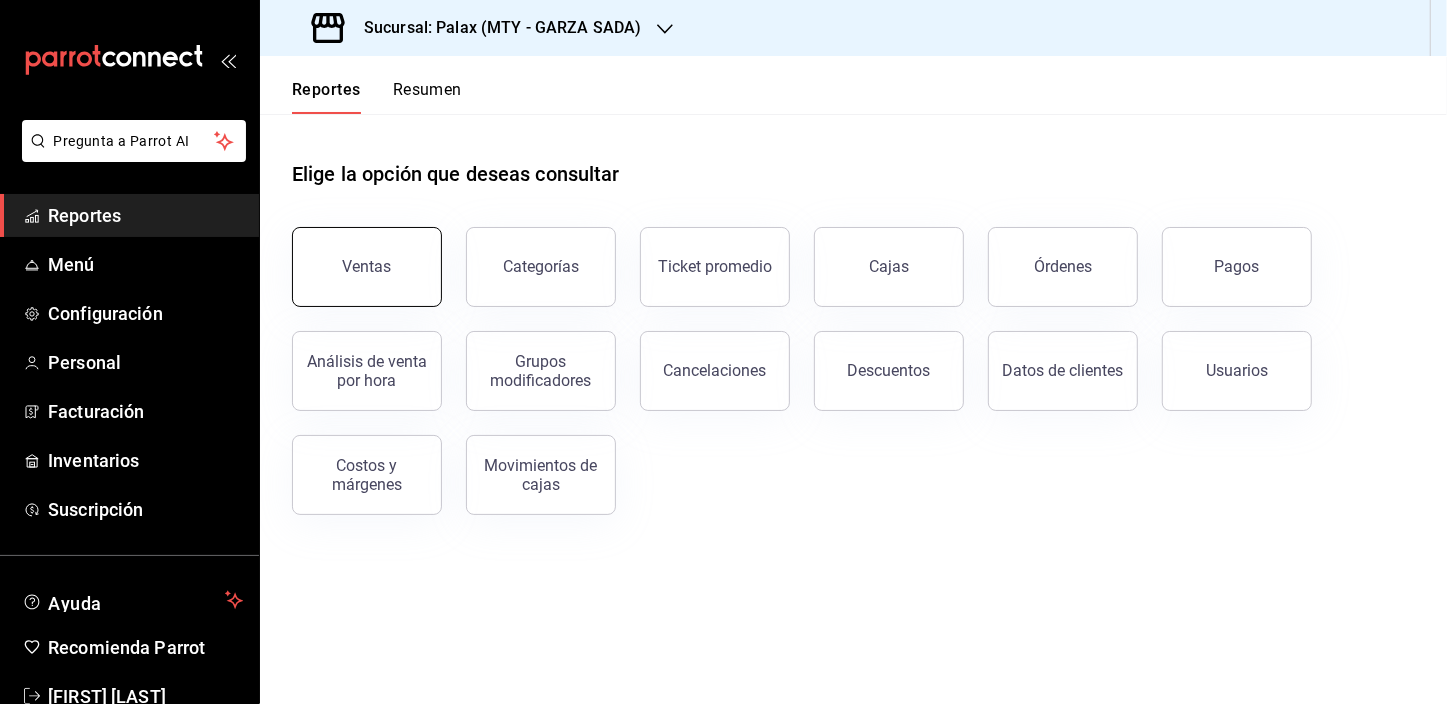 click on "Ventas" at bounding box center [367, 266] 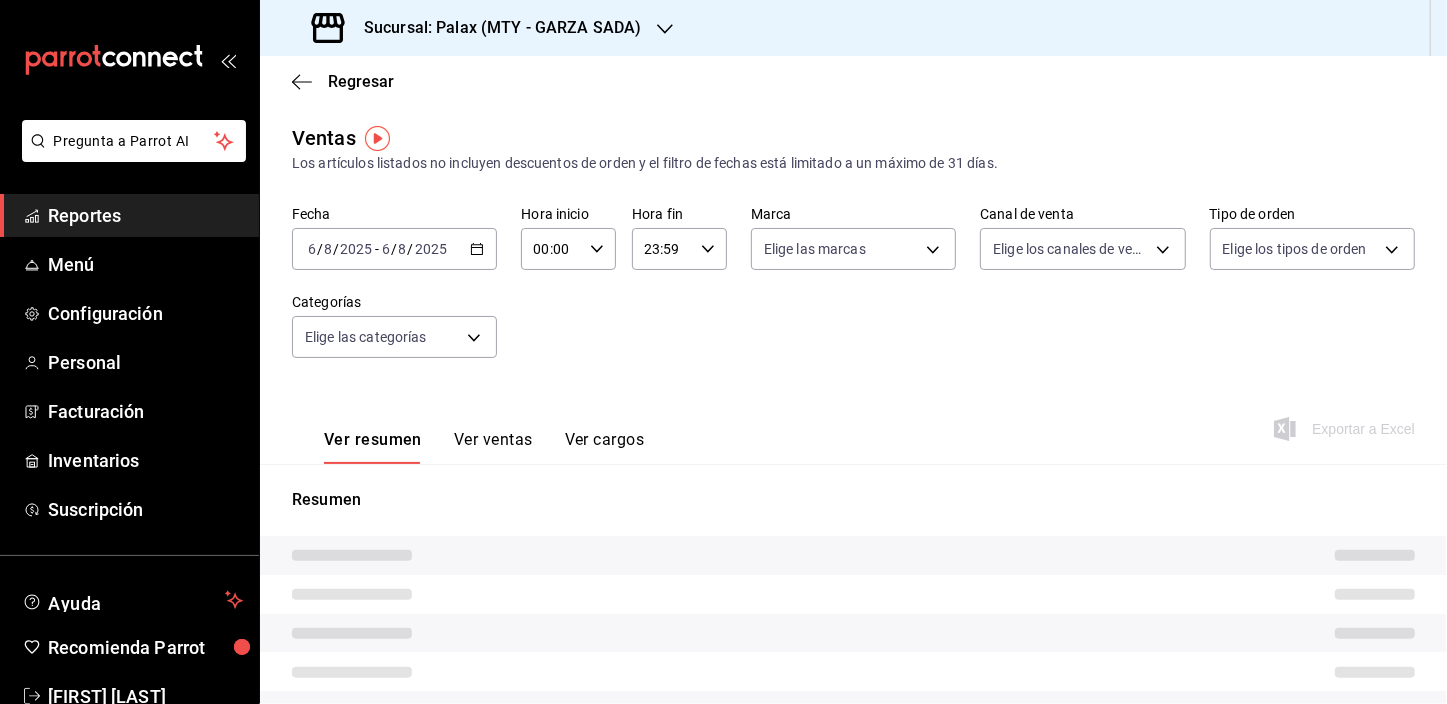 click on "00:00" at bounding box center [551, 249] 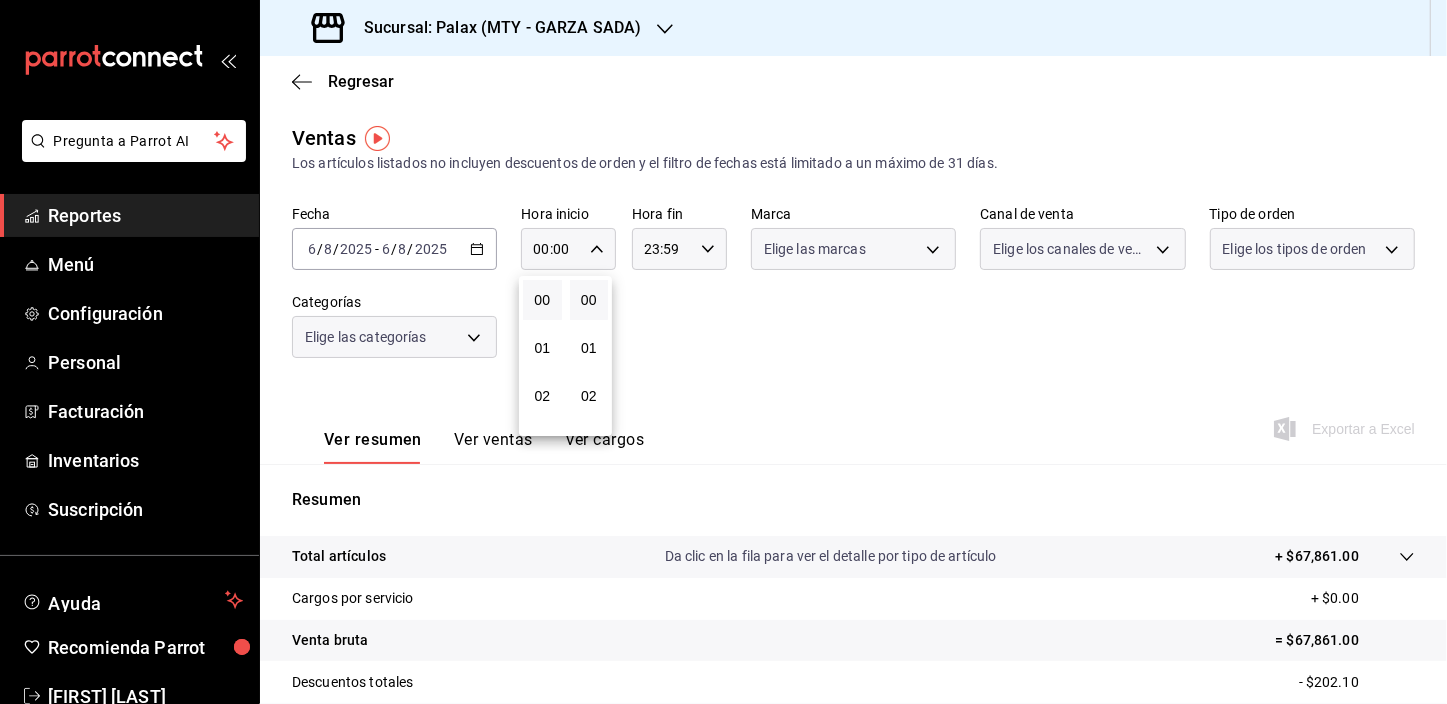 scroll, scrollTop: 272, scrollLeft: 0, axis: vertical 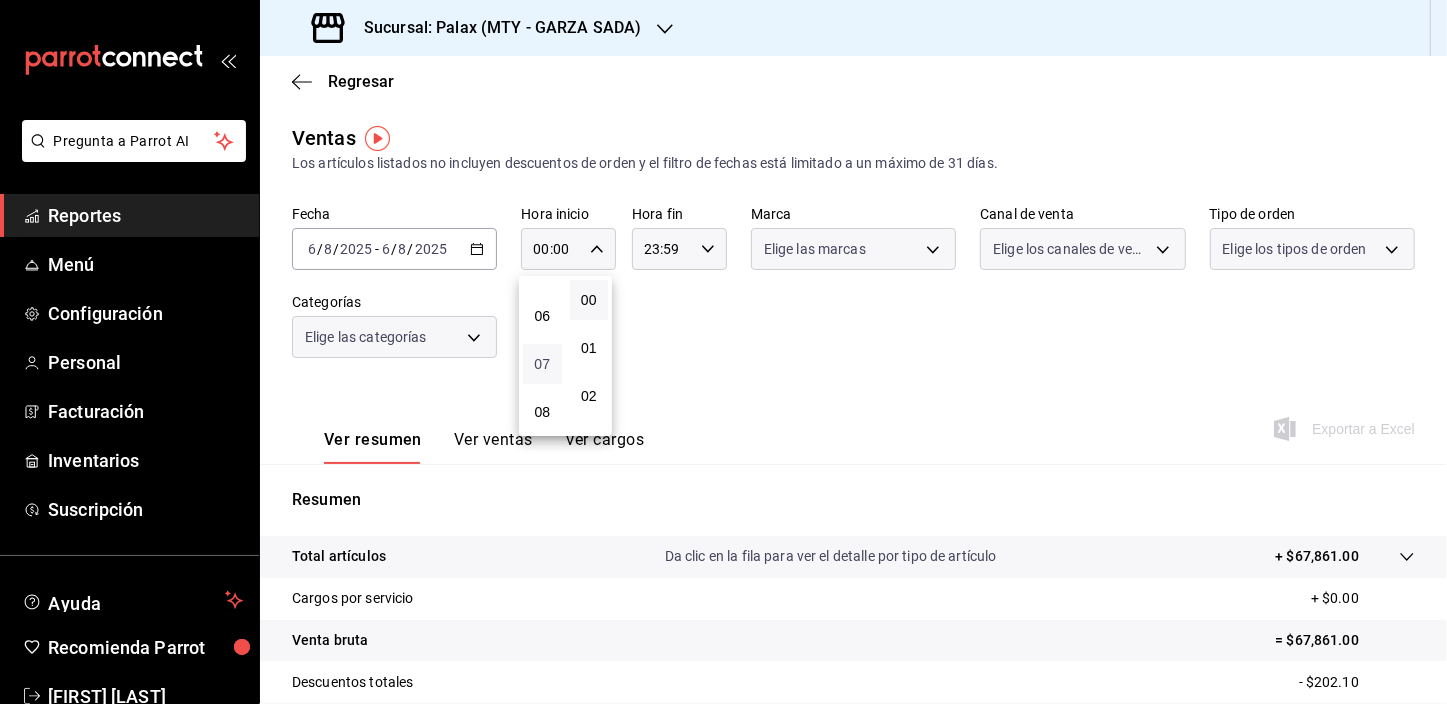 click on "07" at bounding box center (542, 364) 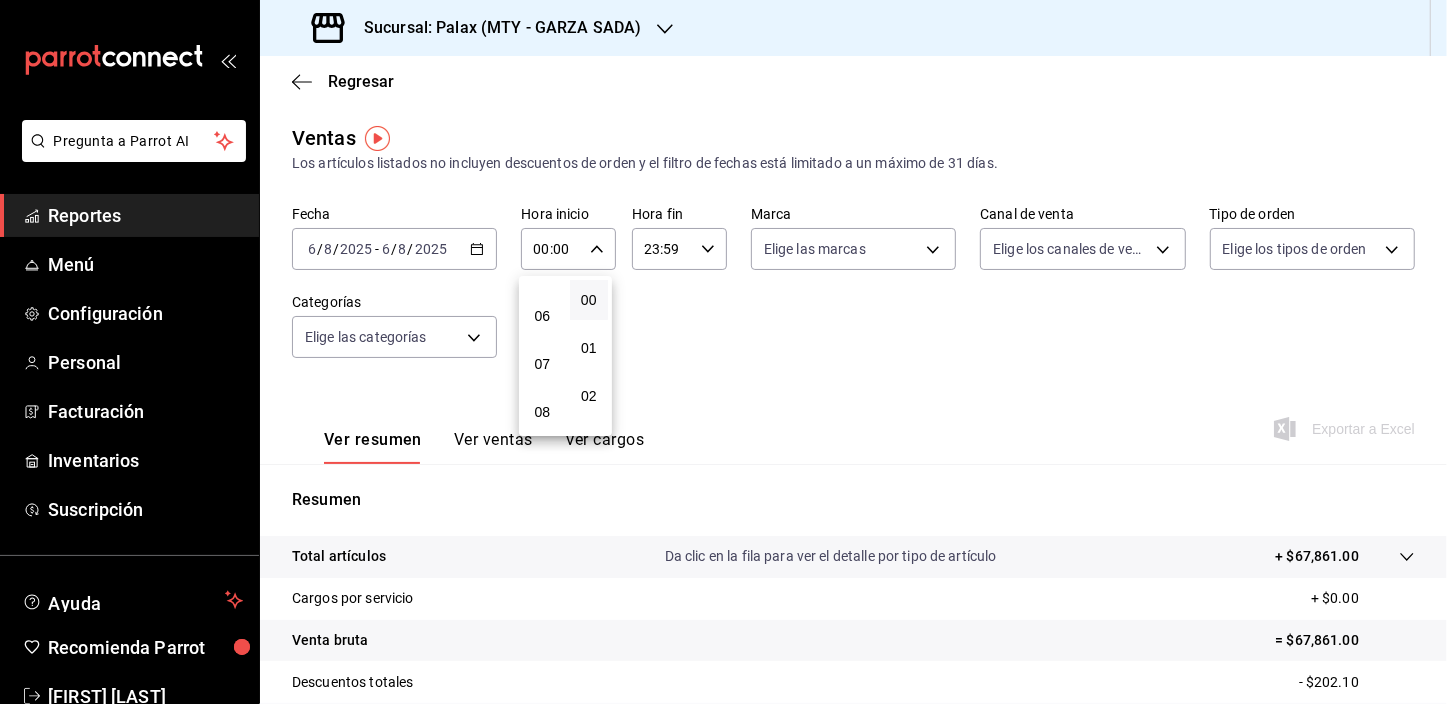 type on "07:00" 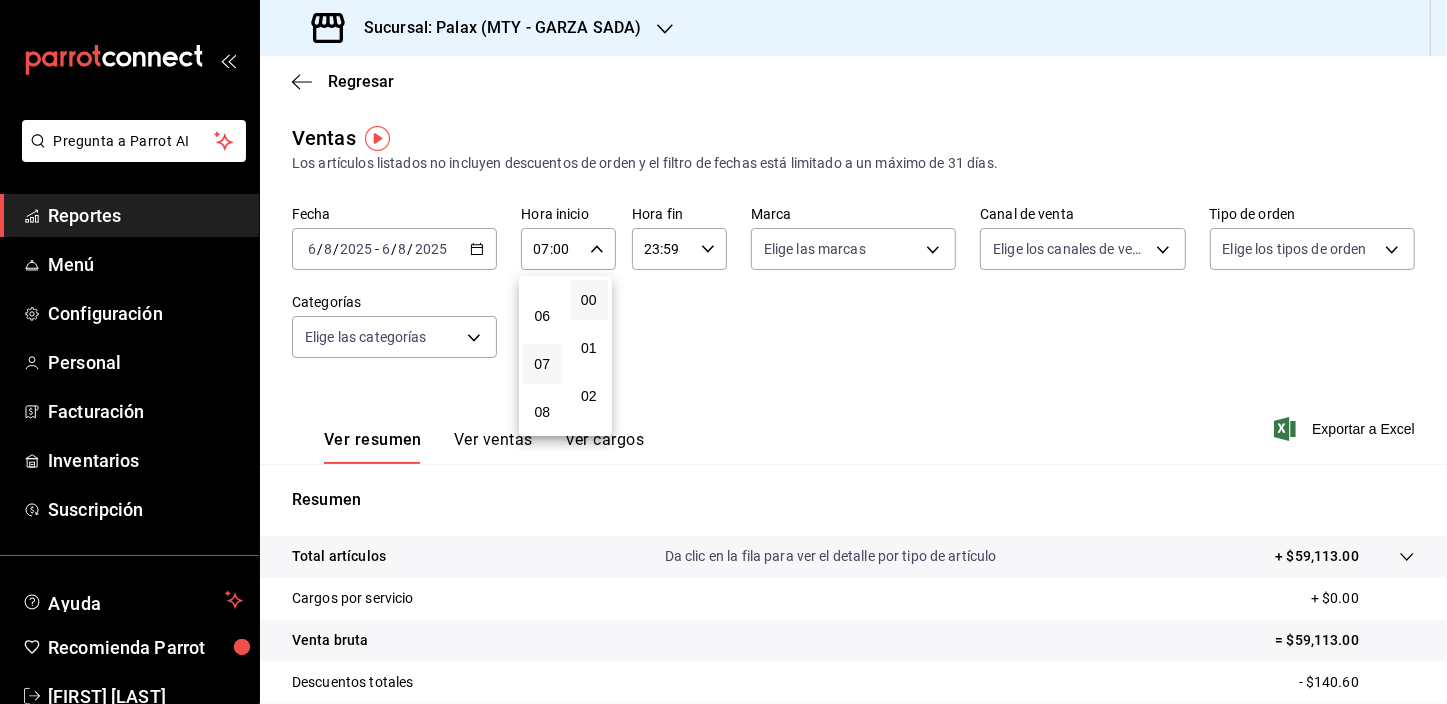 click at bounding box center [723, 352] 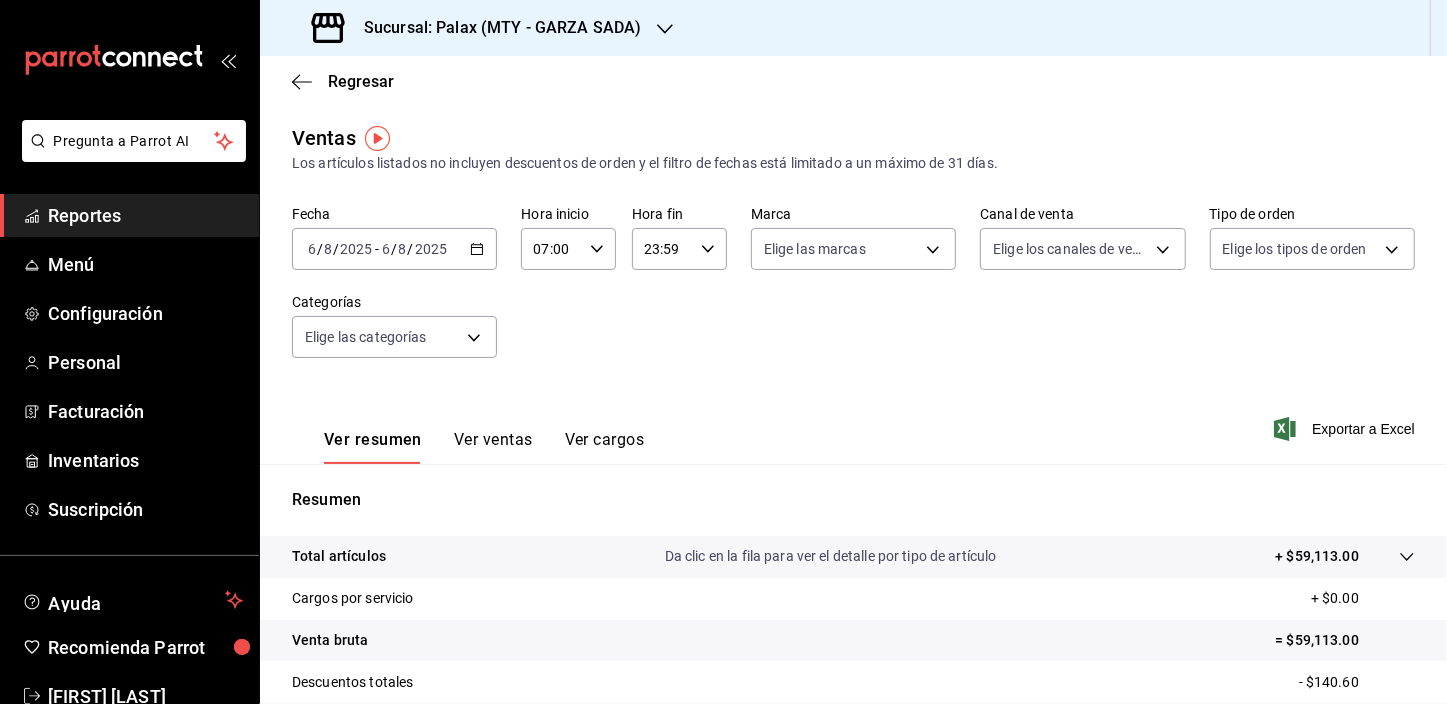 click 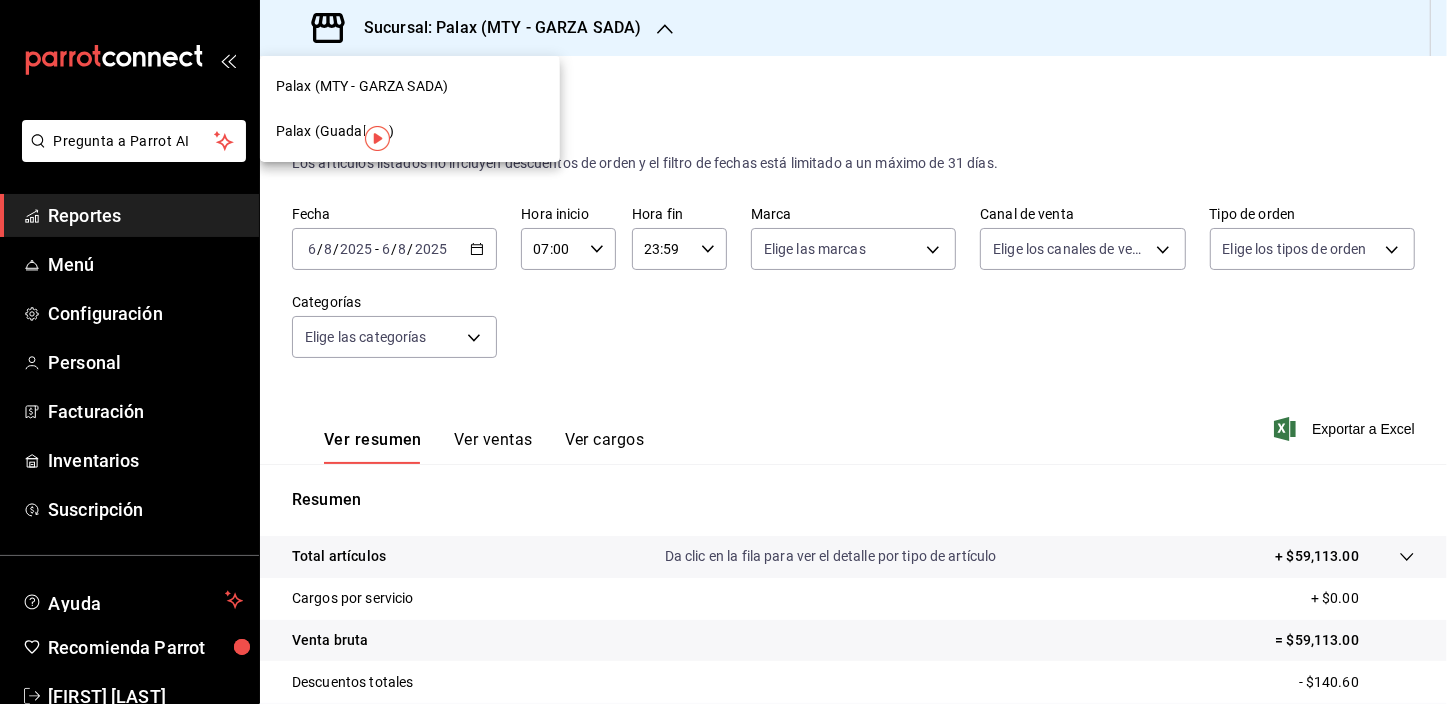 click on "Palax (Guadalupe)" at bounding box center [335, 131] 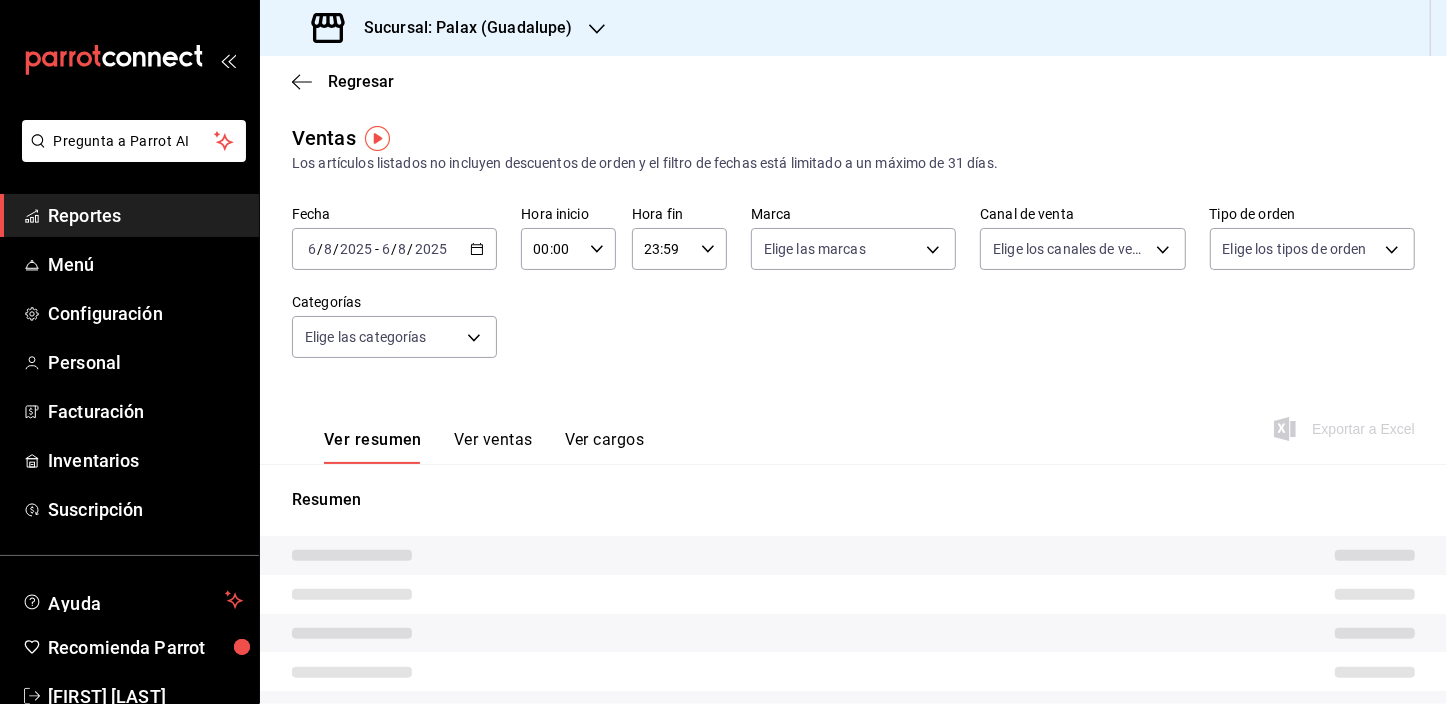 click on "00:00" at bounding box center [551, 249] 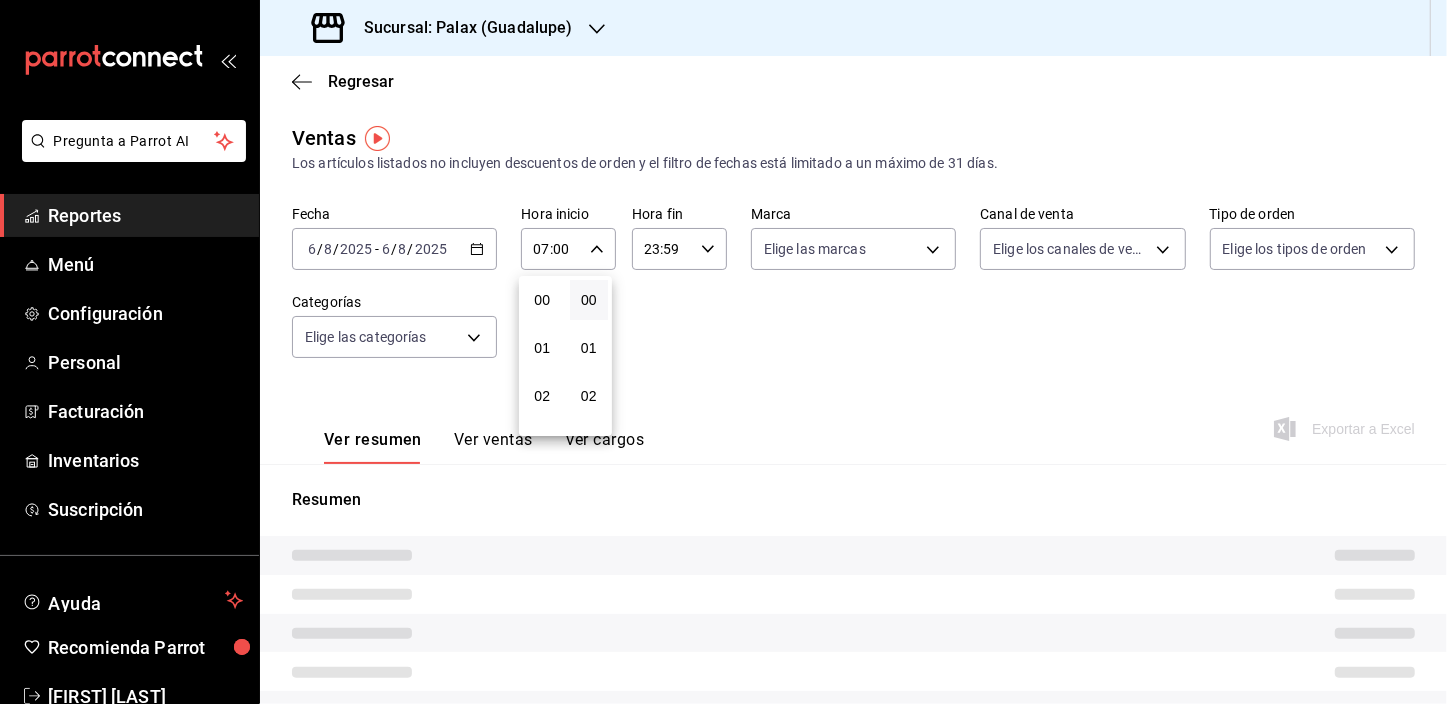 click at bounding box center [723, 352] 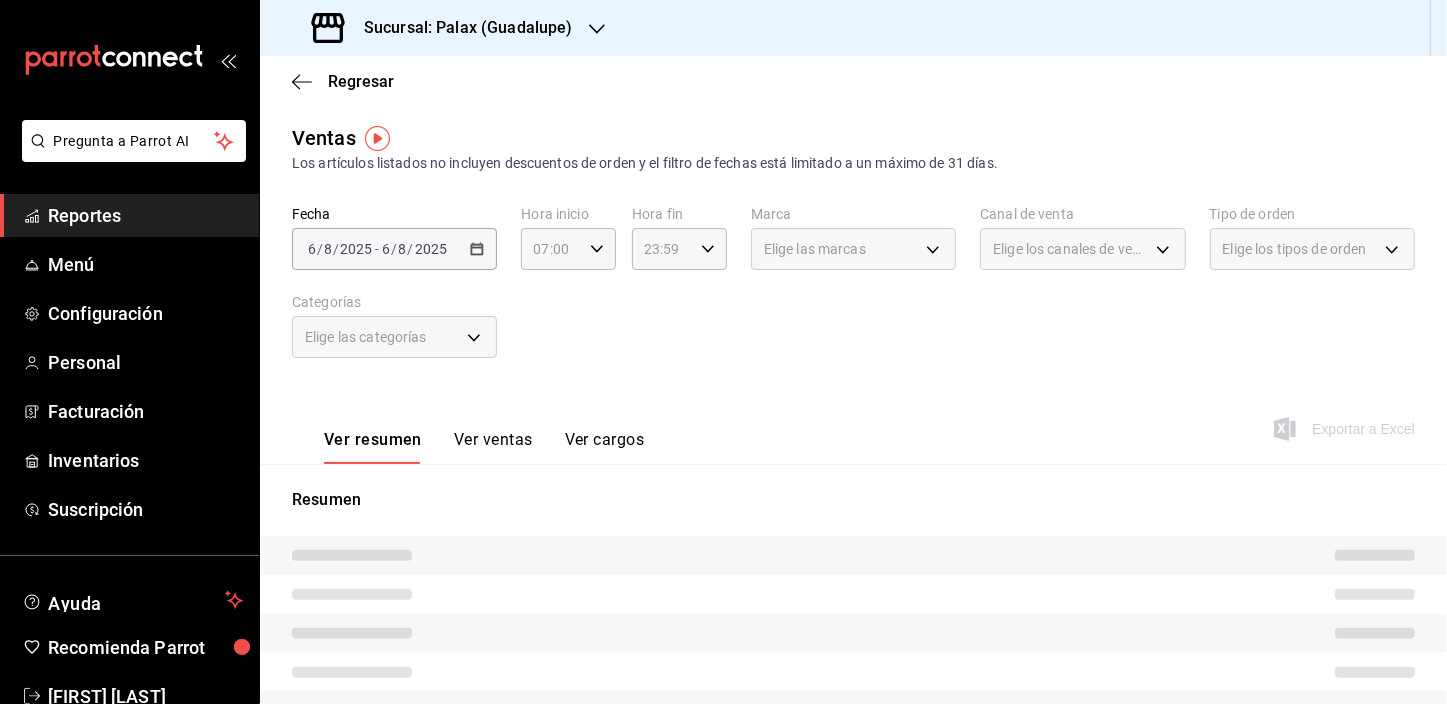 click at bounding box center [723, 352] 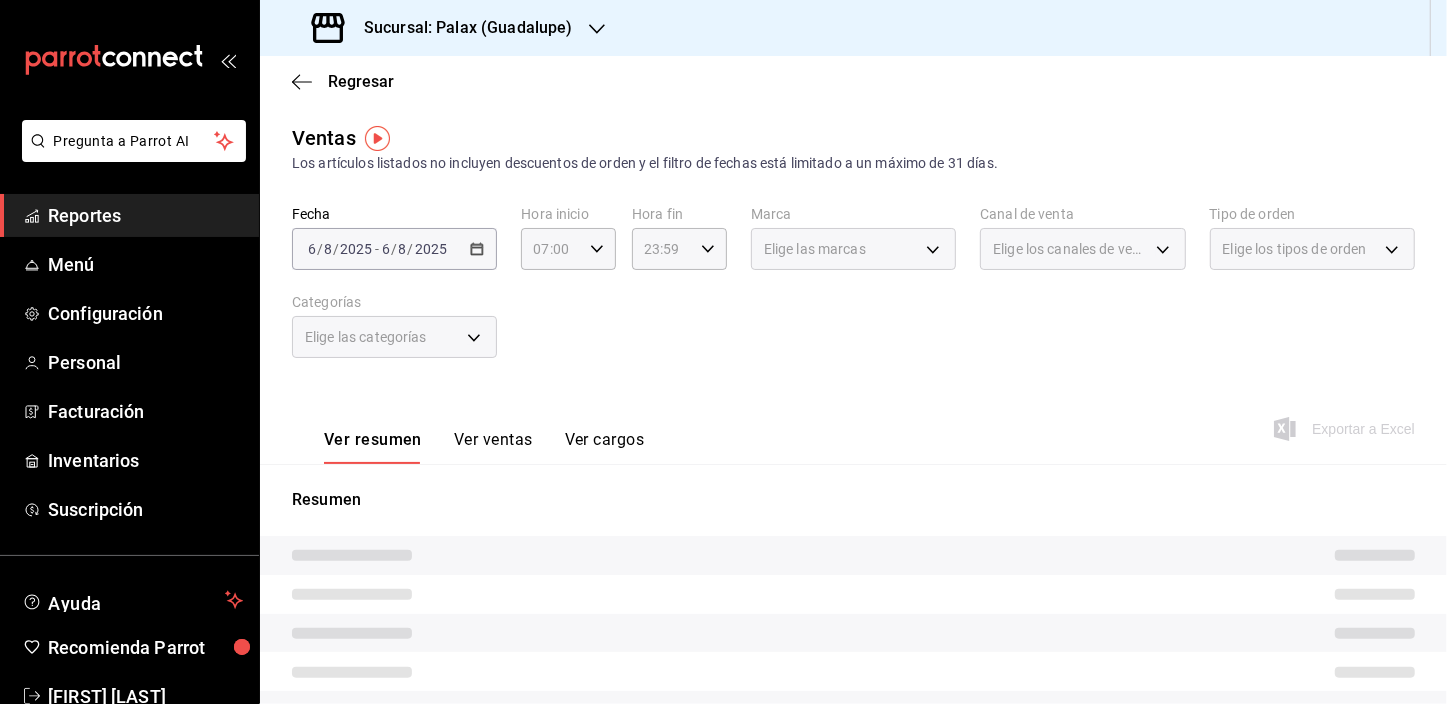 click on "Elige las categorías" at bounding box center [394, 337] 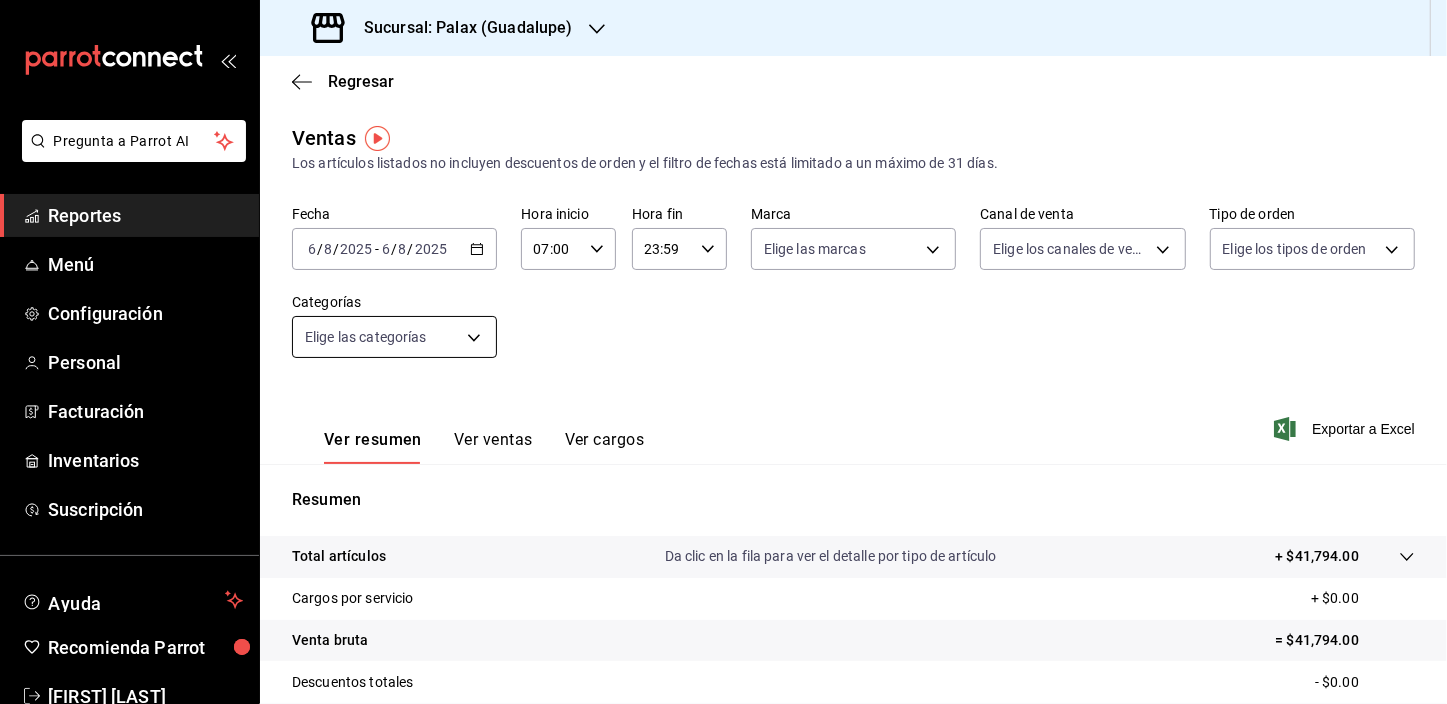 click on "Pregunta a Parrot AI Reportes   Menú   Configuración   Personal   Facturación   Inventarios   Suscripción   Ayuda Recomienda Parrot   [FIRST] [LAST]   Sugerir nueva función   Sucursal: Palax ([CITY]) Regresar Ventas Los artículos listados no incluyen descuentos de orden y el filtro de fechas está limitado a un máximo de 31 días. Fecha [DATE] [DATE] - [DATE] [DATE] Hora inicio [TIME] Hora inicio Hora fin [TIME] Hora fin Marca Elige las marcas Canal de venta Elige los canales de venta Tipo de orden Elige los tipos de orden Categorías Elige las categorías Ver resumen Ver ventas Ver cargos Exportar a Excel Resumen Total artículos Da clic en la fila para ver el detalle por tipo de artículo + $41,794.00 Cargos por servicio + $0.00 Venta bruta = $41,794.00 Descuentos totales - $0.00 Certificados de regalo - $0.00 Venta total = $41,794.00 Impuestos - $5,764.69 Venta neta = $36,029.31 GANA 1 MES GRATIS EN TU SUSCRIPCIÓN AQUÍ Ver video tutorial Ir a video Pregunta a Parrot AI Reportes" at bounding box center (723, 352) 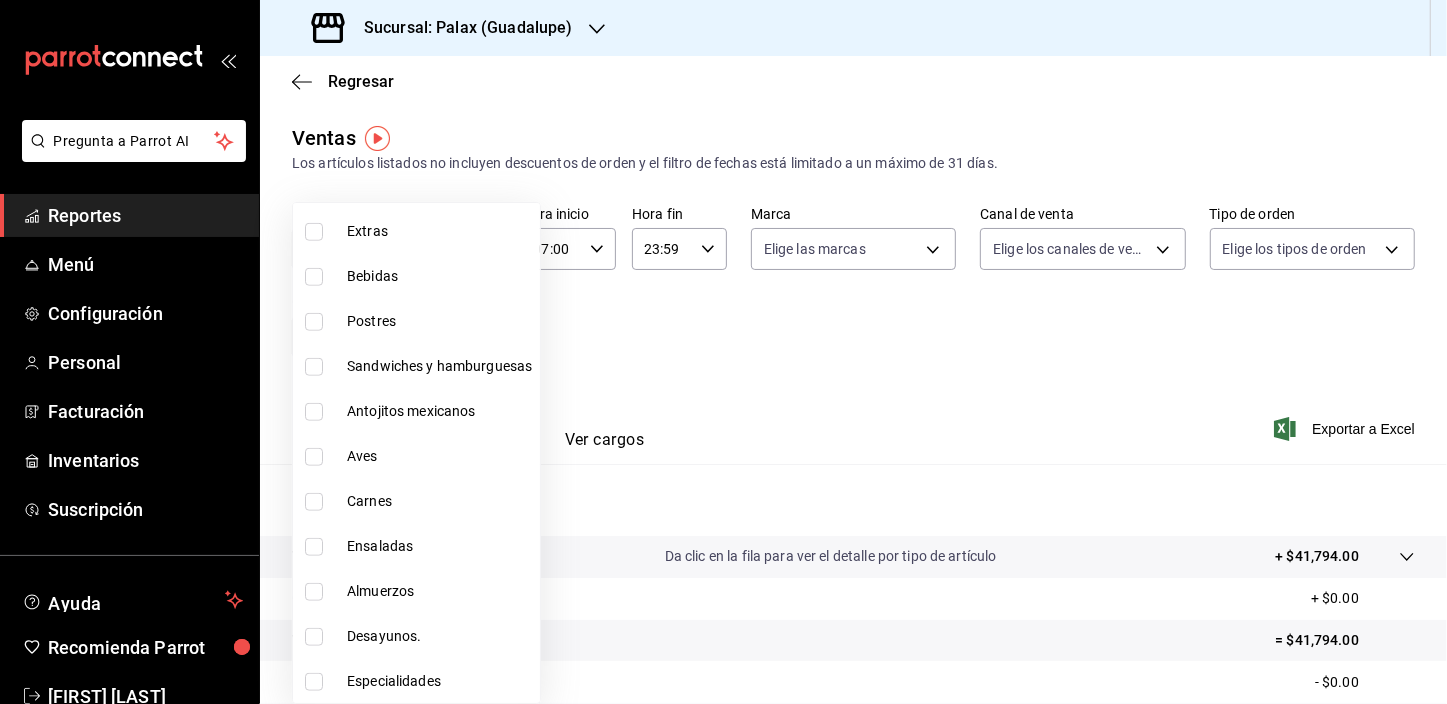 scroll, scrollTop: 1008, scrollLeft: 0, axis: vertical 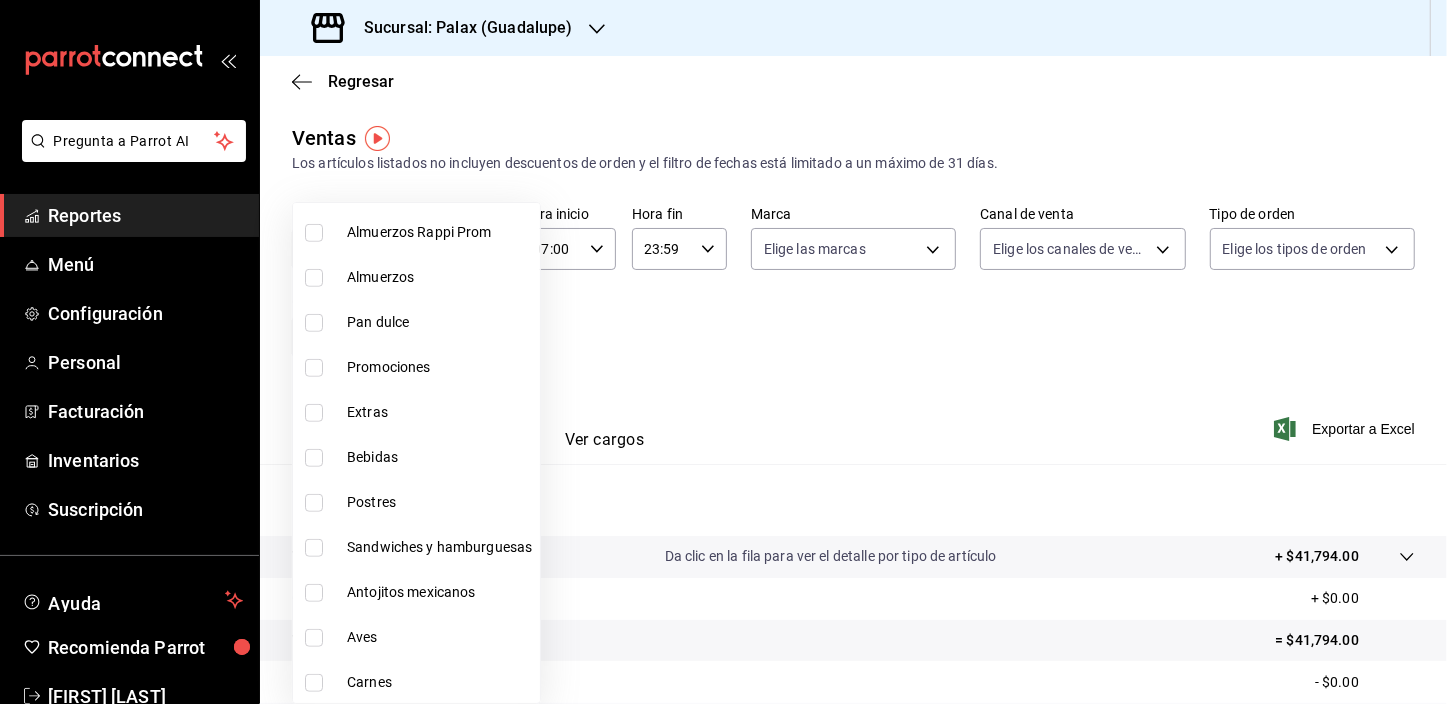click at bounding box center (314, 458) 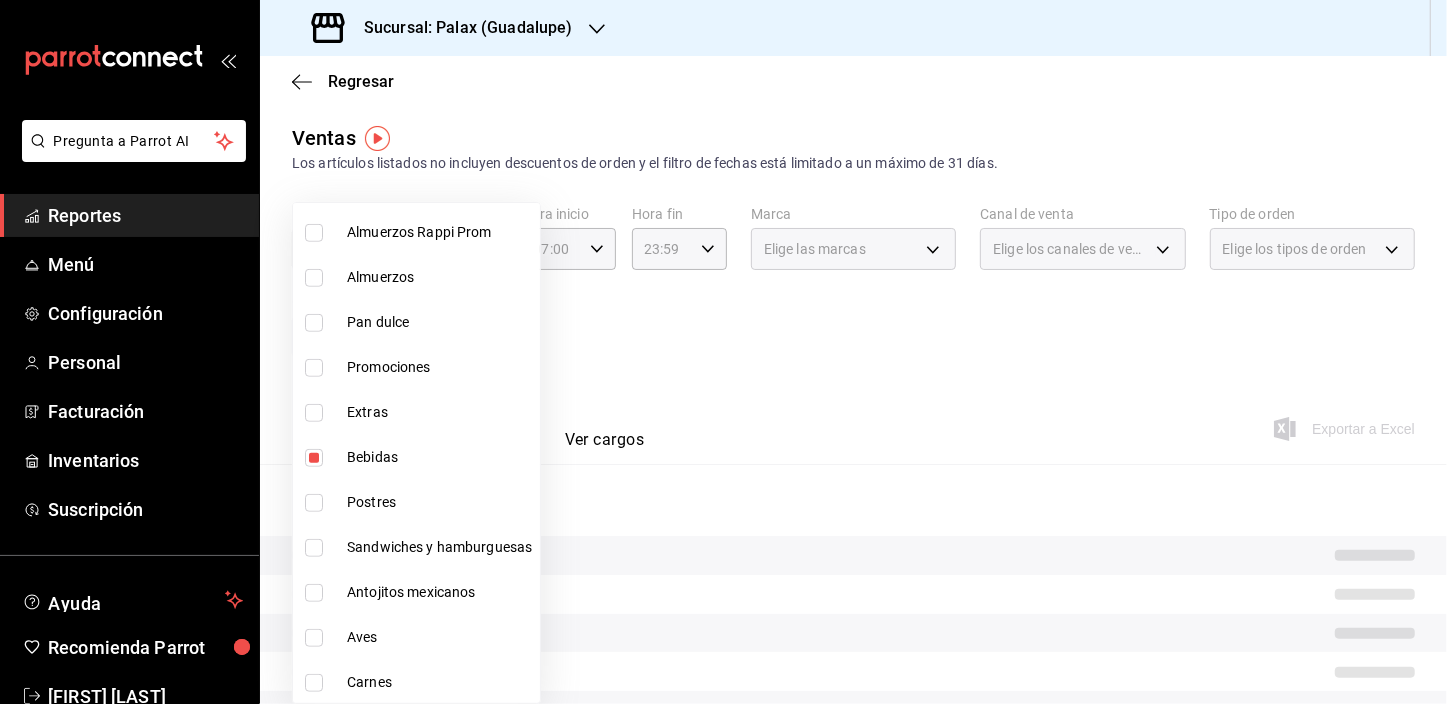 click at bounding box center [723, 352] 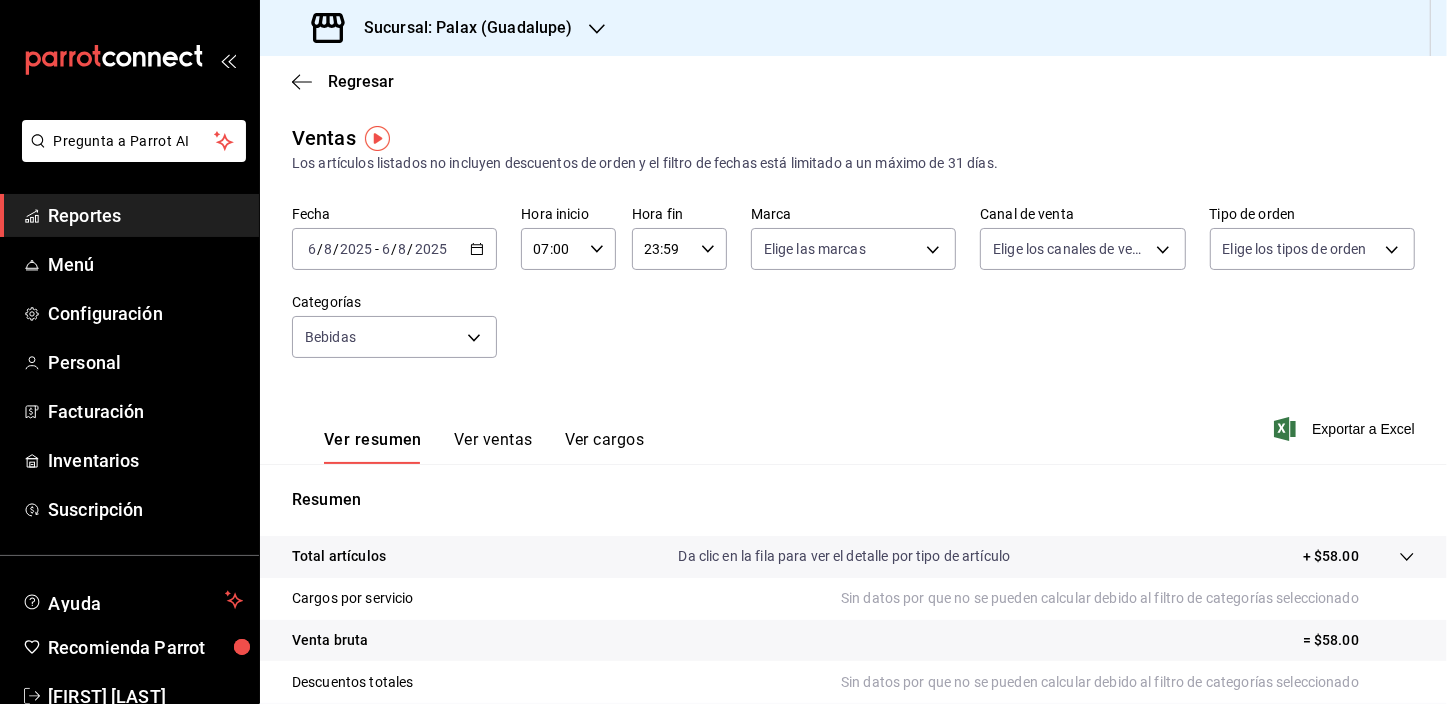 click on "Ver ventas" at bounding box center [493, 447] 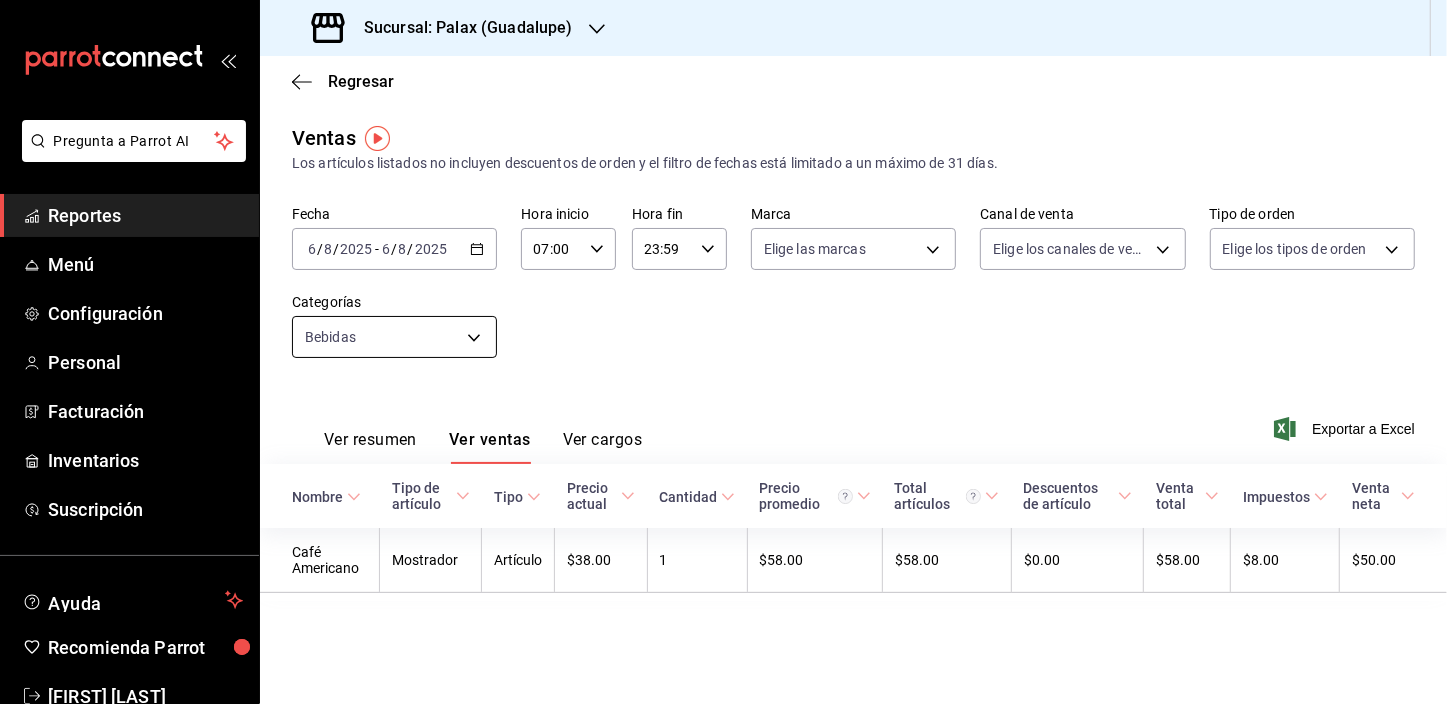 click on "Pregunta a Parrot AI Reportes   Menú   Configuración   Personal   Facturación   Inventarios   Suscripción   Ayuda Recomienda Parrot   [FIRST] [LAST]   Sugerir nueva función   Sucursal: Palax ([CITY]) Regresar Ventas Los artículos listados no incluyen descuentos de orden y el filtro de fechas está limitado a un máximo de 31 días. Fecha [DATE] [DATE] - [DATE] [DATE] Hora inicio [TIME] Hora inicio Hora fin [TIME] Hora fin Marca Elige las marcas Canal de venta Elige los canales de venta Tipo de orden Elige los tipos de orden Categorías Bebidas 298ad22d-d191-4db8-803f-5c79ba81ed50 Ver resumen Ver ventas Ver cargos Exportar a Excel Nombre Tipo de artículo Tipo Precio actual Cantidad Precio promedio   Total artículos   Descuentos de artículo Venta total Impuestos Venta neta Café Americano Mostrador Artículo $38.00 1 $58.00 $58.00 $0.00 $58.00 $8.00 $50.00 GANA 1 MES GRATIS EN TU SUSCRIPCIÓN AQUÍ Ver video tutorial Ir a video Pregunta a Parrot AI Reportes   Menú   Configuración" at bounding box center [723, 352] 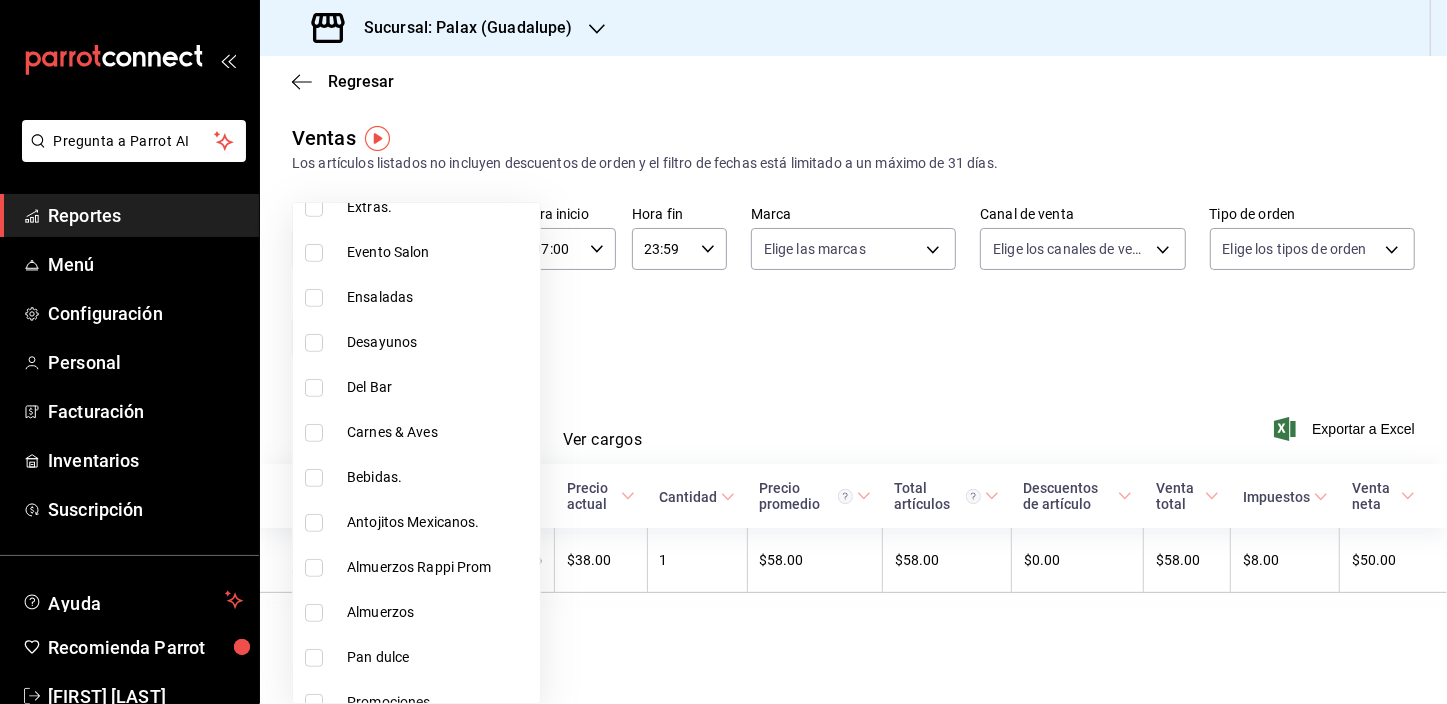 scroll, scrollTop: 909, scrollLeft: 0, axis: vertical 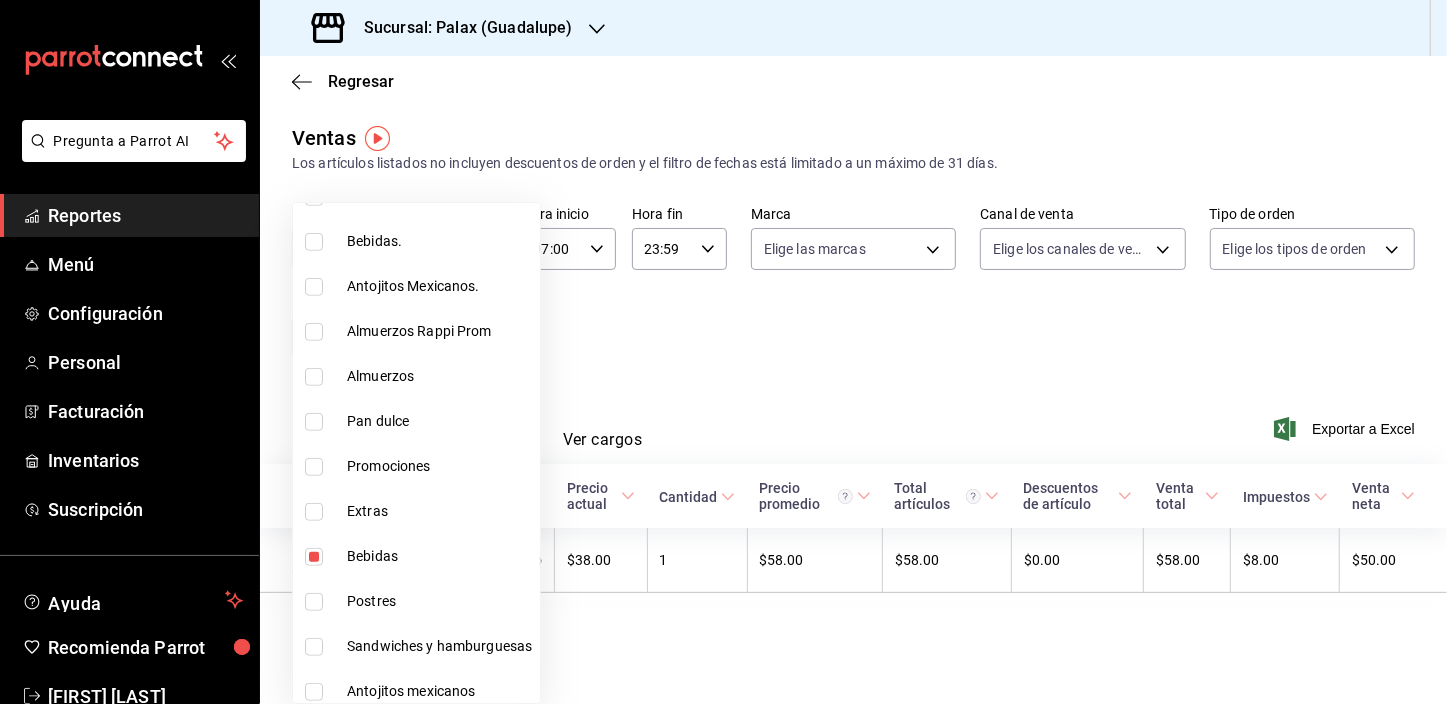 click at bounding box center (314, 557) 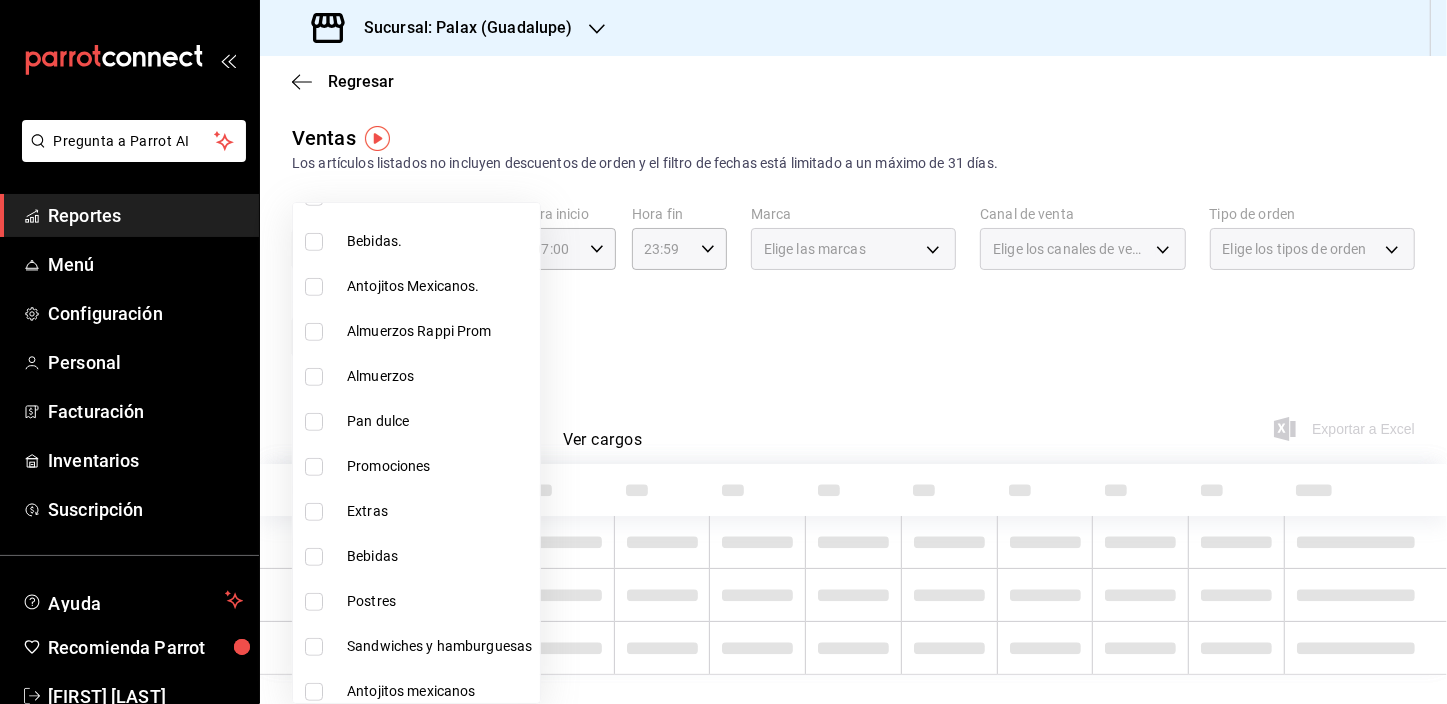 type 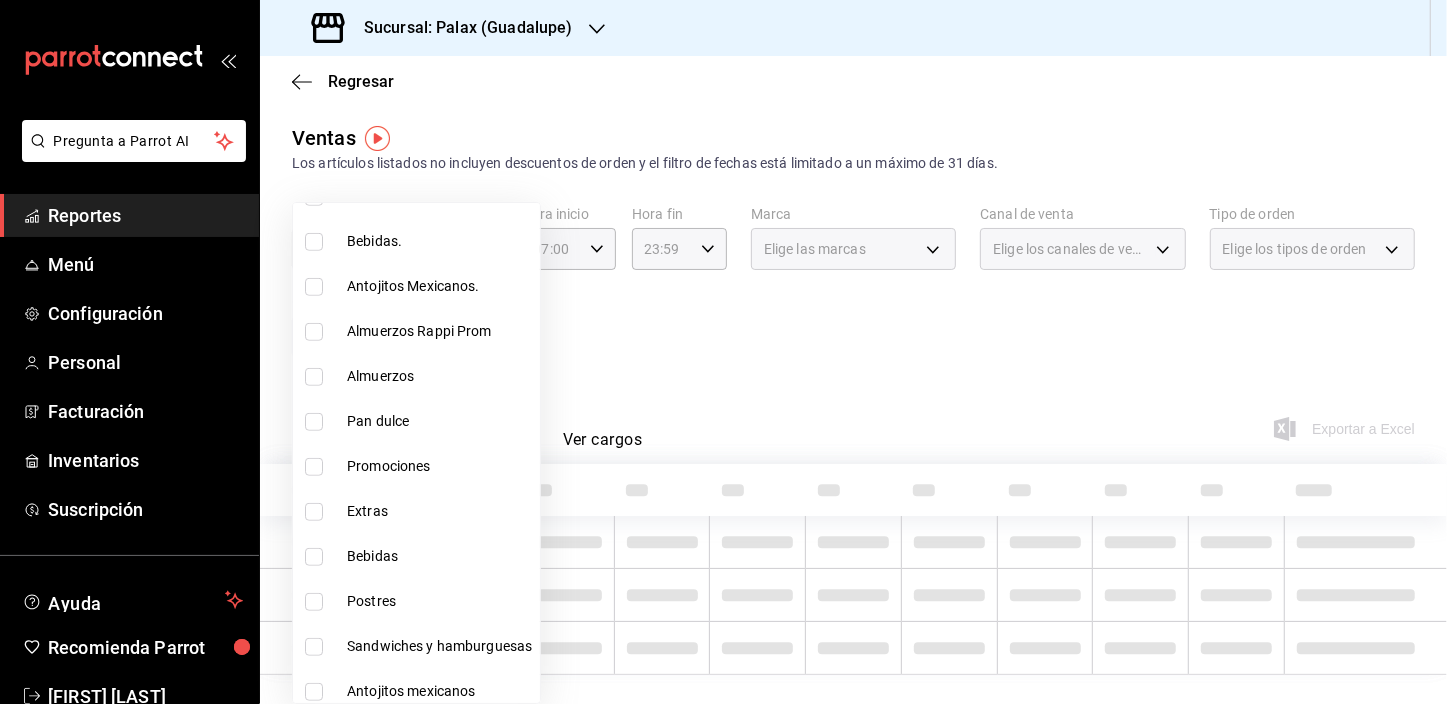 click at bounding box center [314, 557] 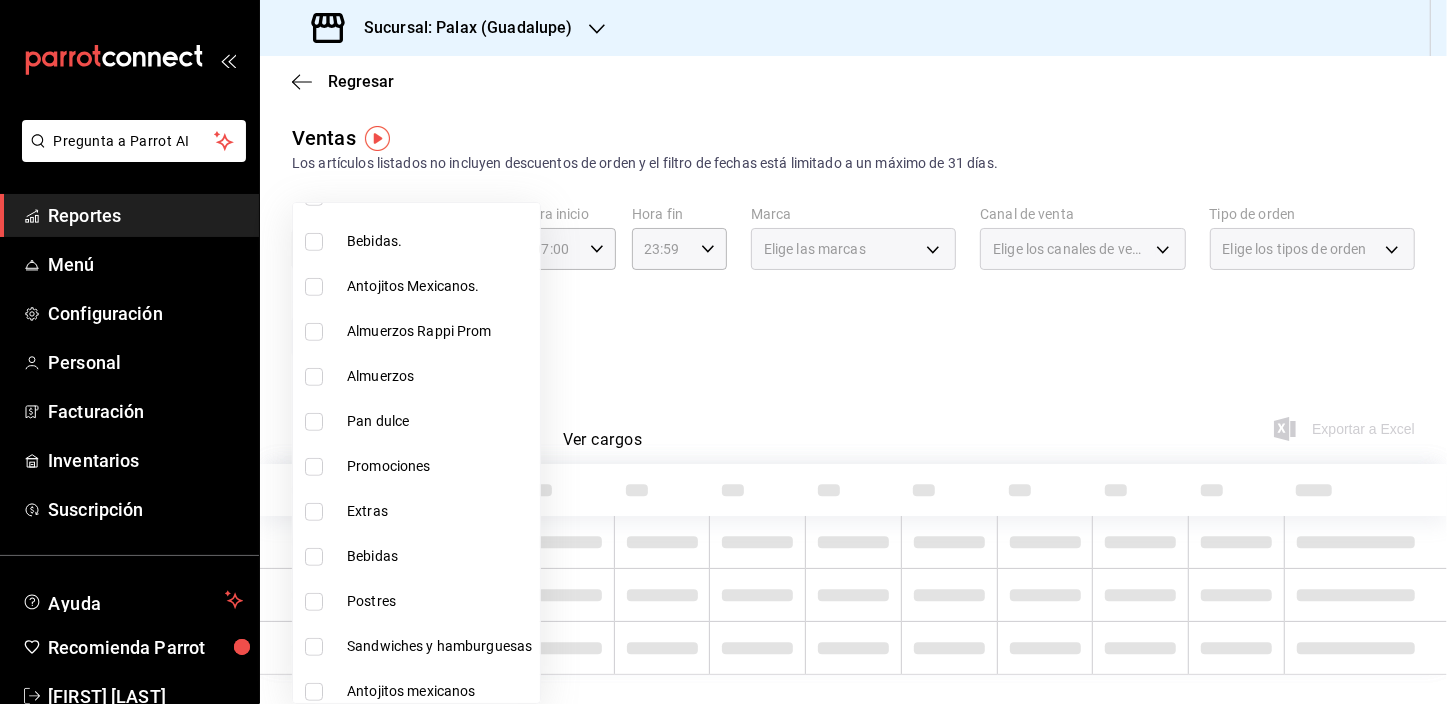 checkbox on "true" 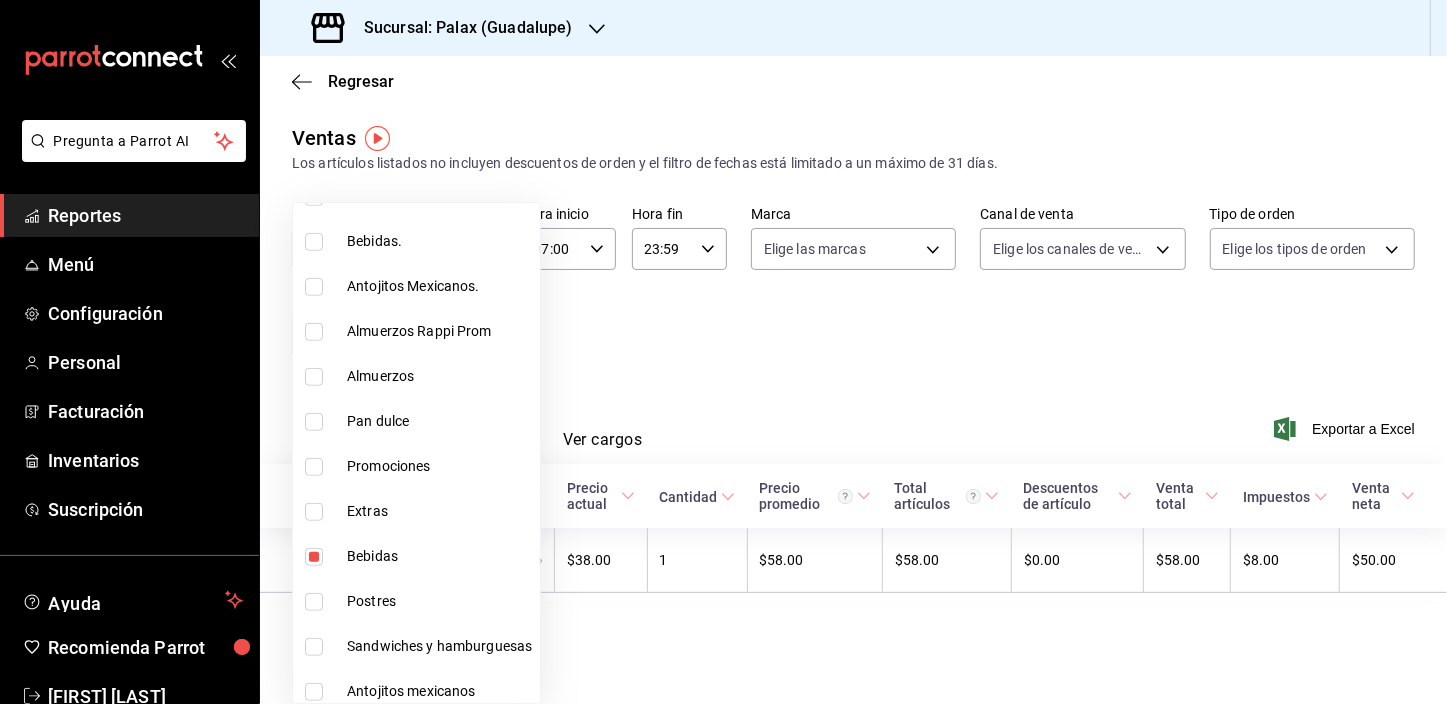 click at bounding box center (723, 352) 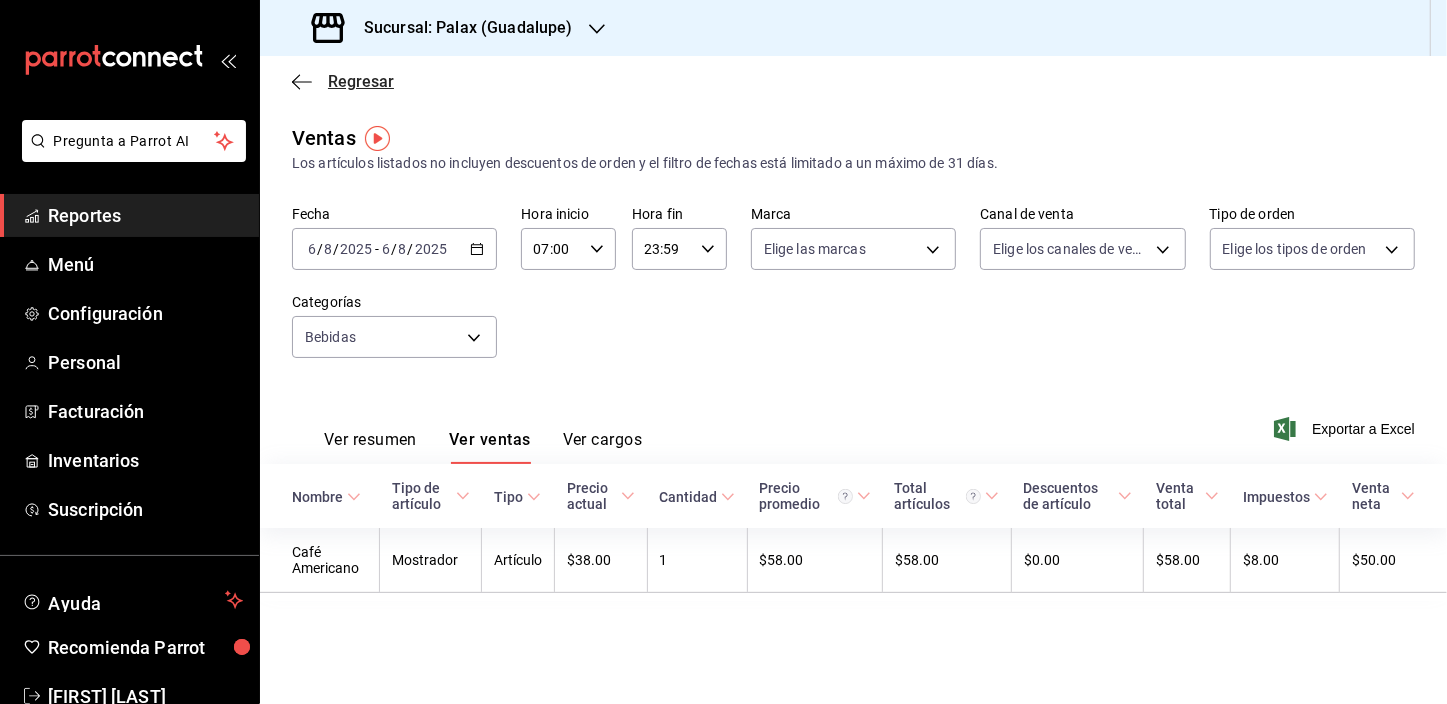 click 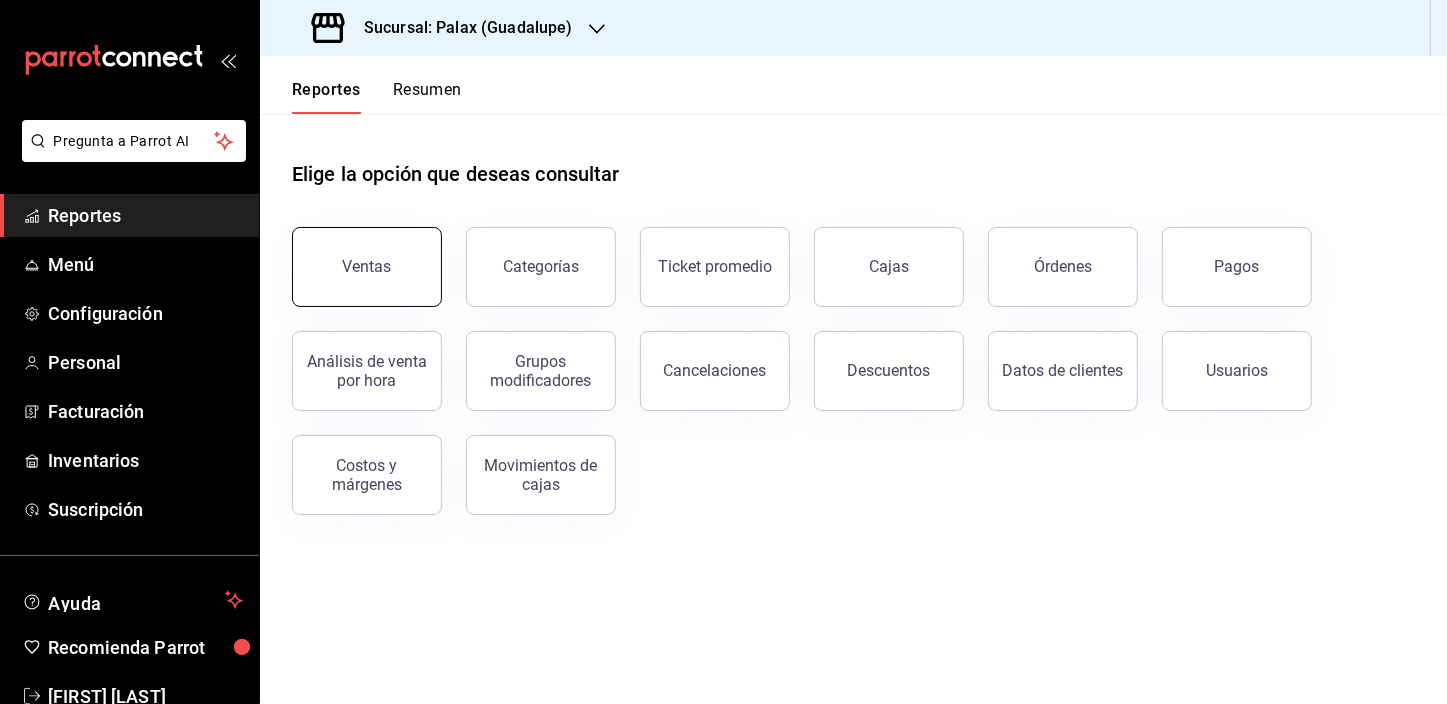 click on "Ventas" at bounding box center (367, 266) 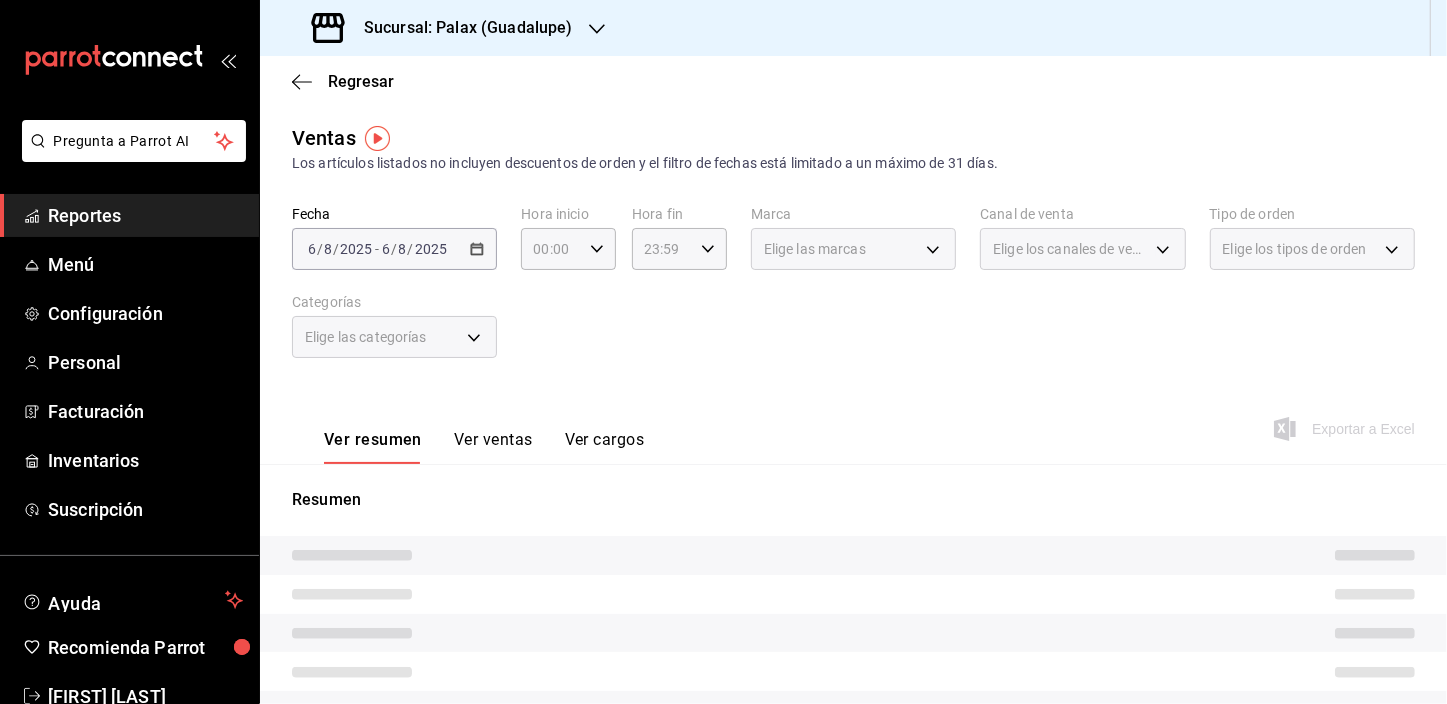 click on "Elige las categorías" at bounding box center (394, 337) 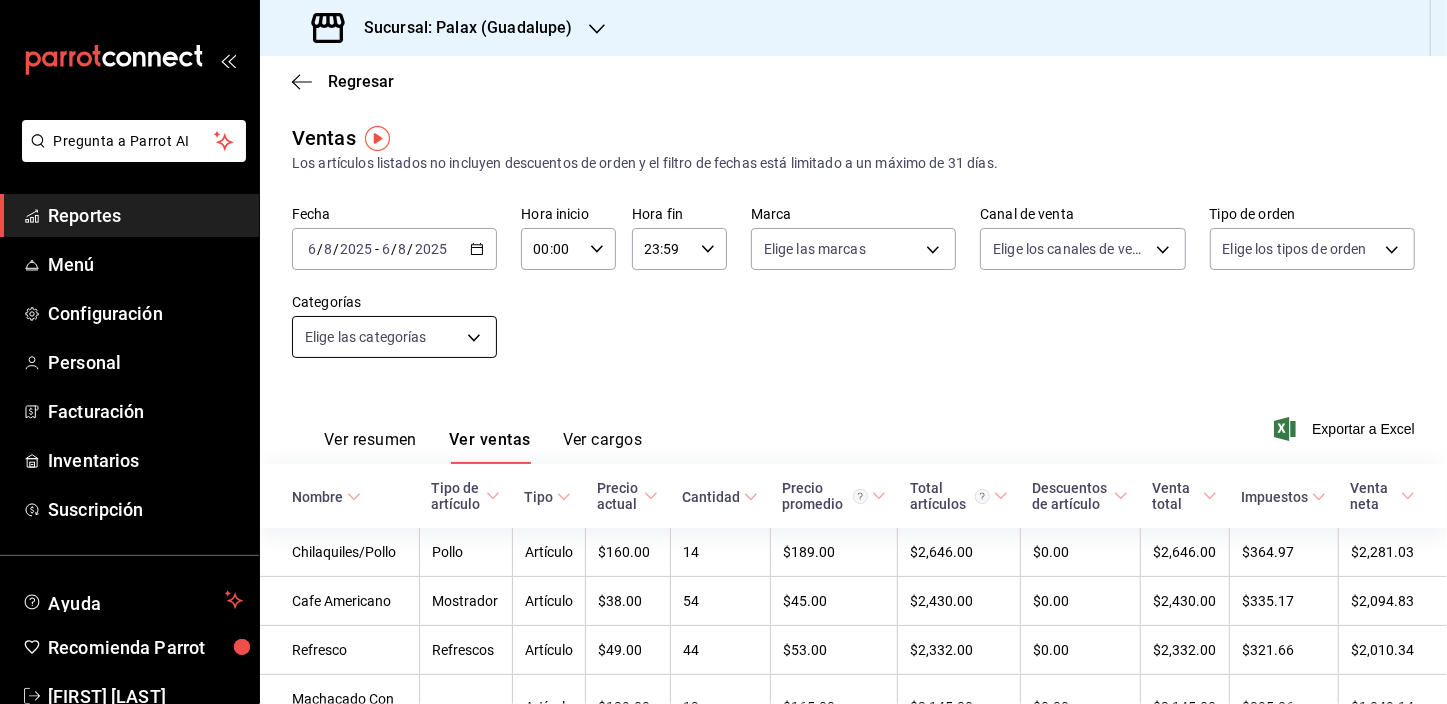 click on "Pregunta a Parrot AI Reportes   Menú   Configuración   Personal   Facturación   Inventarios   Suscripción   Ayuda Recomienda Parrot   [FIRST] [LAST]   Sugerir nueva función   Sucursal: Palax ([CITY]) Regresar Ventas Los artículos listados no incluyen descuentos de orden y el filtro de fechas está limitado a un máximo de 31 días. Fecha [DATE] [DATE] - [DATE] [DATE] Hora inicio [TIME] Hora inicio Hora fin [TIME] Hora fin Marca Elige las marcas Canal de venta Elige los canales de venta Tipo de orden Elige los tipos de orden Categorías Elige las categorías Ver resumen Ver ventas Ver cargos Exportar a Excel Nombre Tipo de artículo Tipo Precio actual Cantidad Precio promedio   Total artículos   Descuentos de artículo Venta total Impuestos Venta neta Chilaquiles/Pollo Pollo Artículo $160.00 14 $189.00 $2,646.00 $0.00 $2,646.00 $364.97 $2,281.03 Cafe Americano Mostrador Artículo $38.00 54 $45.00 $2,430.00 $0.00 $2,430.00 $335.17 $2,094.83 Refresco Refrescos Artículo $49.00 44 $0.00" at bounding box center [723, 352] 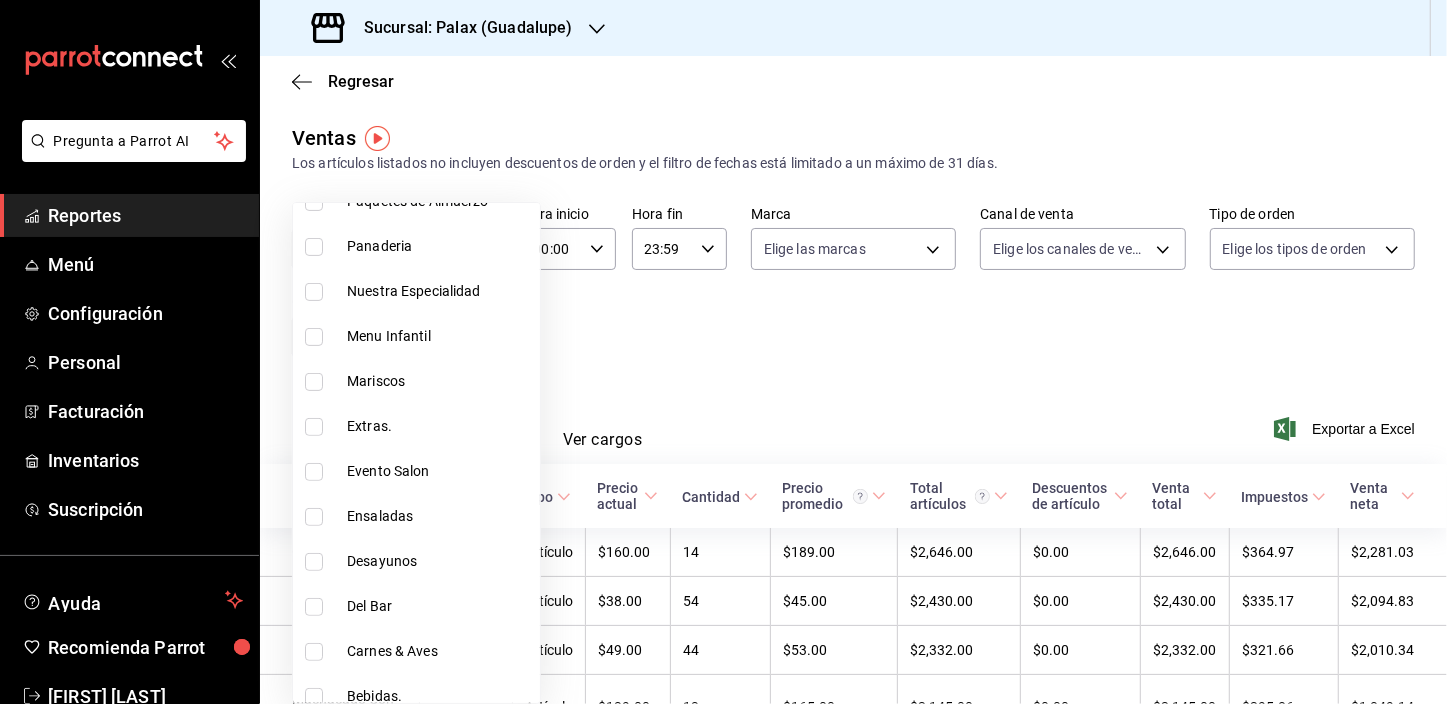 scroll, scrollTop: 636, scrollLeft: 0, axis: vertical 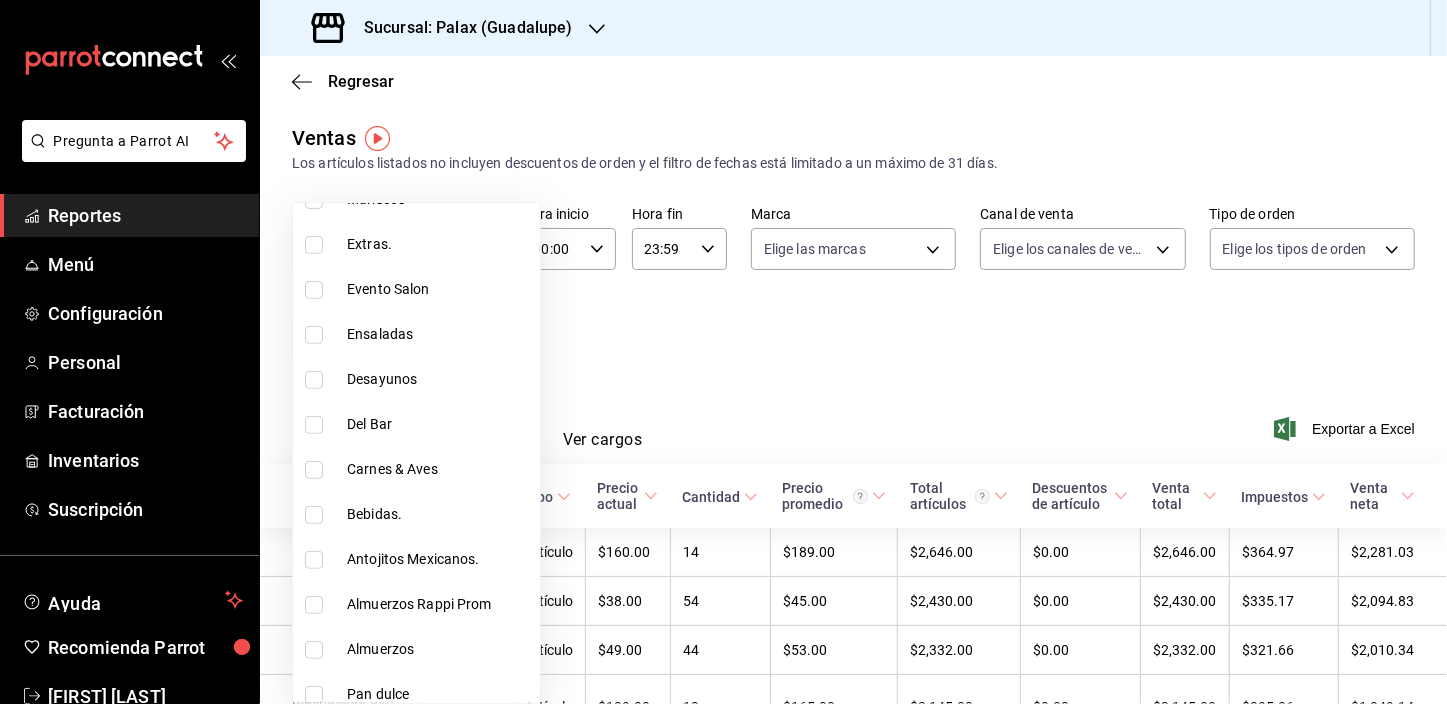 click at bounding box center (314, 515) 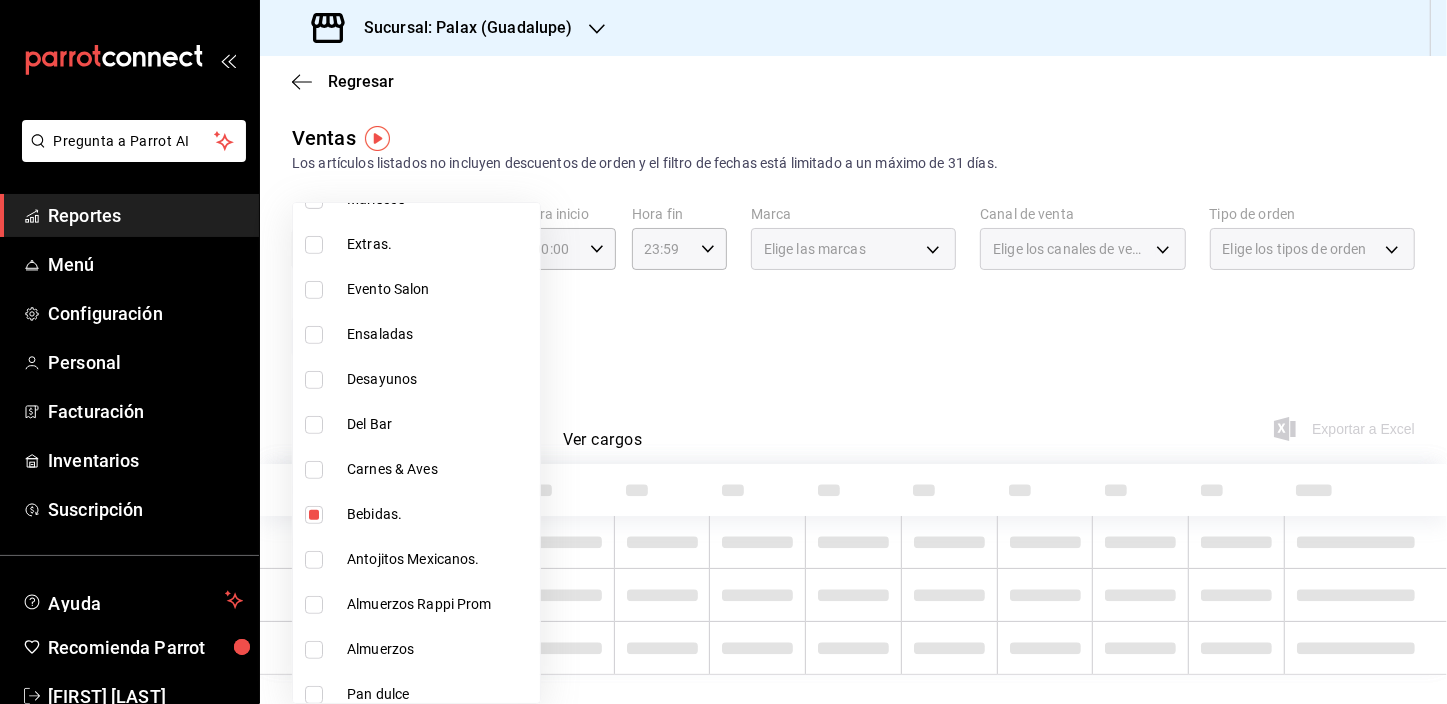 click at bounding box center (723, 352) 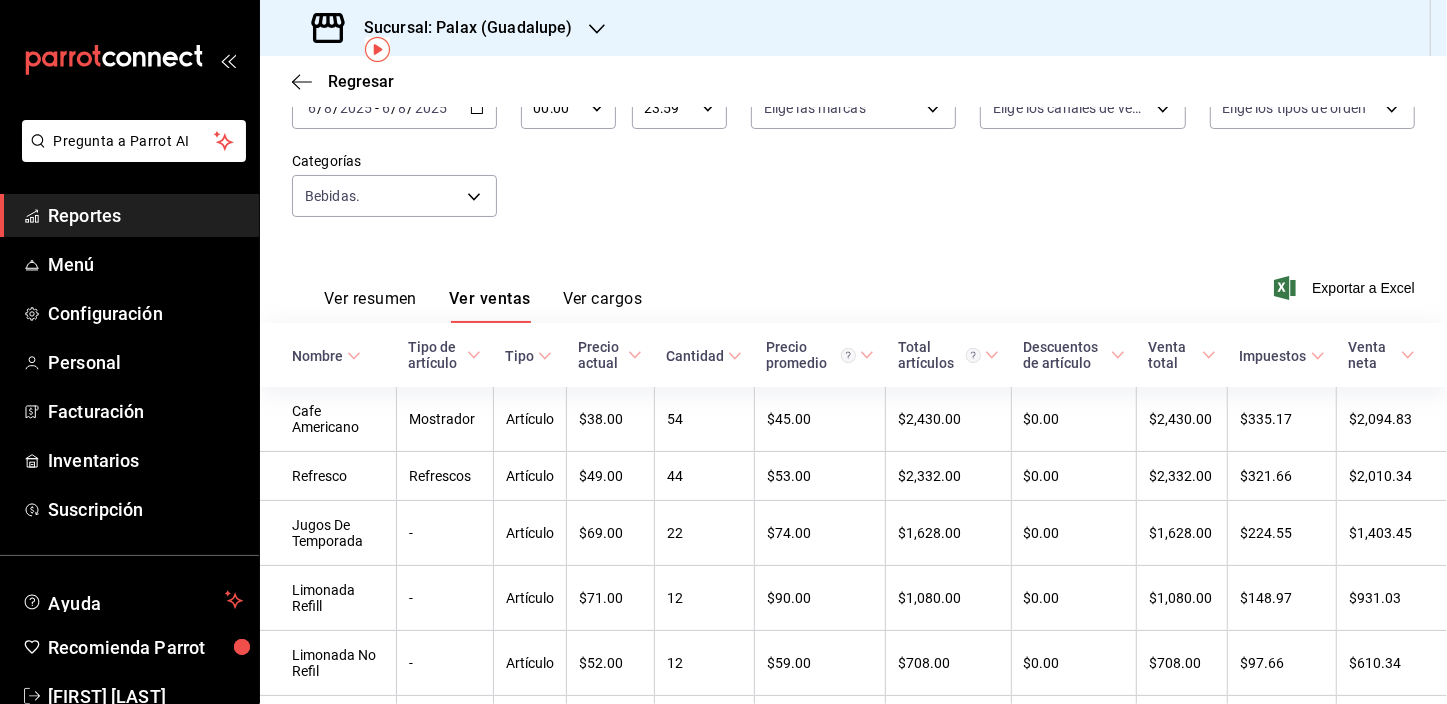 scroll, scrollTop: 0, scrollLeft: 0, axis: both 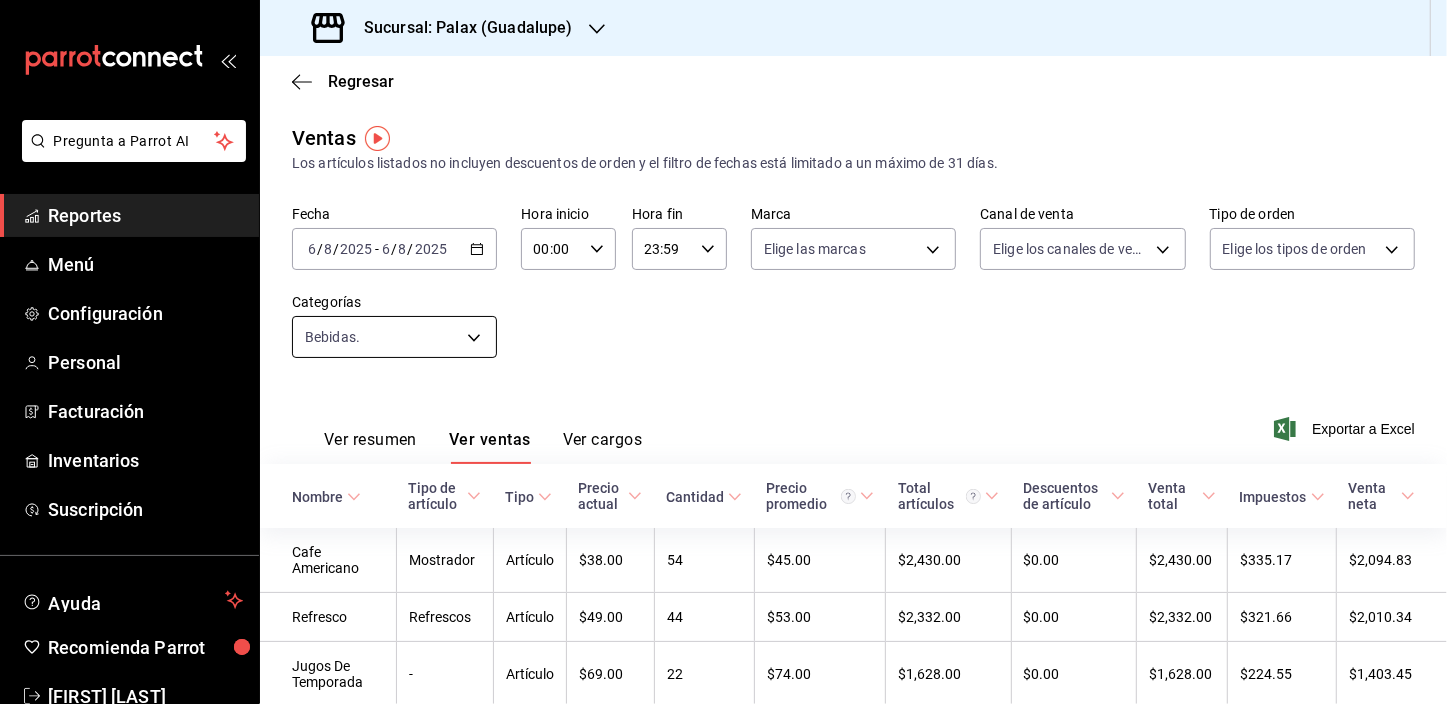 click on "Pregunta a Parrot AI Reportes   Menú   Configuración   Personal   Facturación   Inventarios   Suscripción   Ayuda Recomienda Parrot   [FIRST] [LAST]   Sugerir nueva función   Sucursal: Palax ([CITY]) Regresar Ventas Los artículos listados no incluyen descuentos de orden y el filtro de fechas está limitado a un máximo de 31 días. Fecha [DATE] [DATE] - [DATE] [DATE] Hora inicio [TIME] Hora inicio Hora fin [TIME] Hora fin Marca Elige las marcas Canal de venta Elige los canales de venta Tipo de orden Elige los tipos de orden Categorías Bebidas. 4b82141e-e12f-4992-9202-ab169af21a46 Ver resumen Ver ventas Ver cargos Exportar a Excel Nombre Tipo de artículo Tipo Precio actual Cantidad Precio promedio   Total artículos   Descuentos de artículo Venta total Impuestos Venta neta Cafe Americano Mostrador Artículo $38.00 54 $45.00 $2,430.00 $0.00 $2,430.00 $335.17 $2,094.83 Refresco Refrescos Artículo $49.00 44 $53.00 $2,332.00 $0.00 $2,332.00 $321.66 $2,010.34 Jugos De Temporada - $69.00" at bounding box center (723, 352) 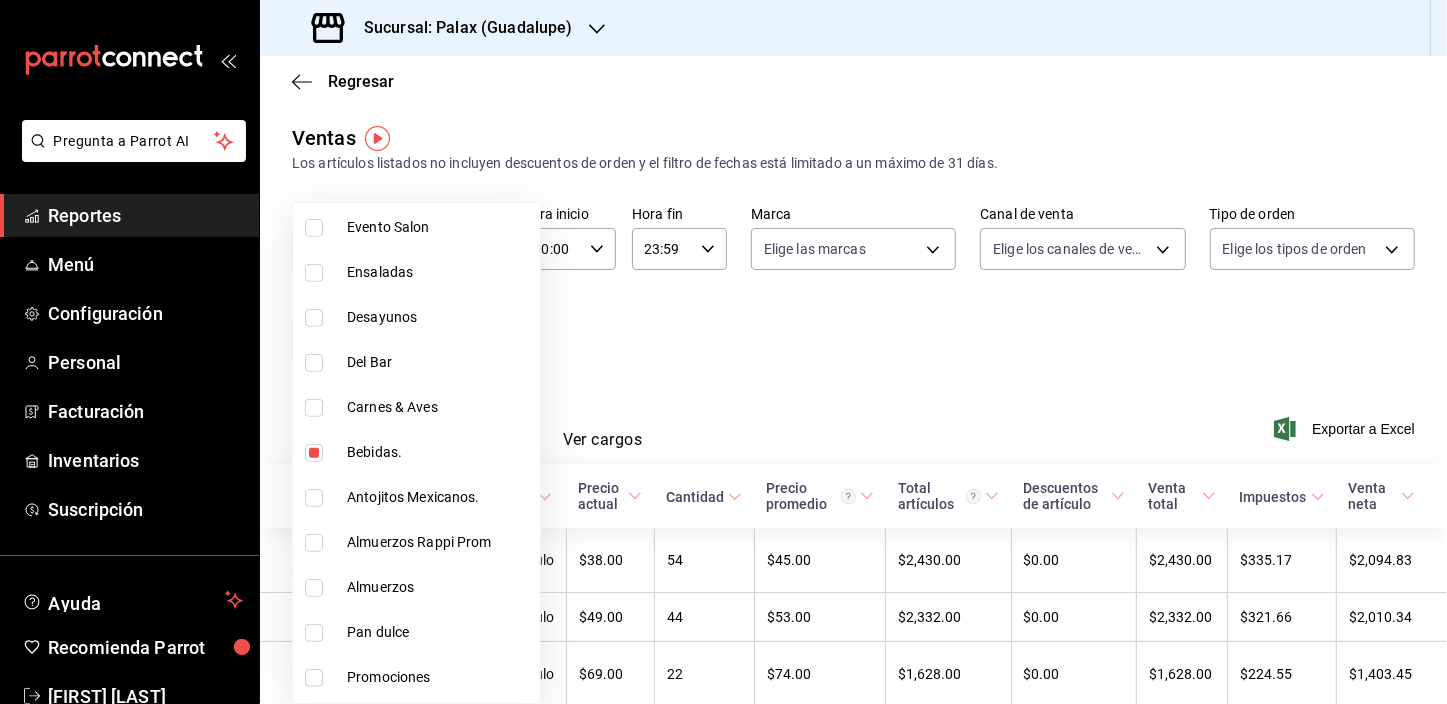 scroll, scrollTop: 636, scrollLeft: 0, axis: vertical 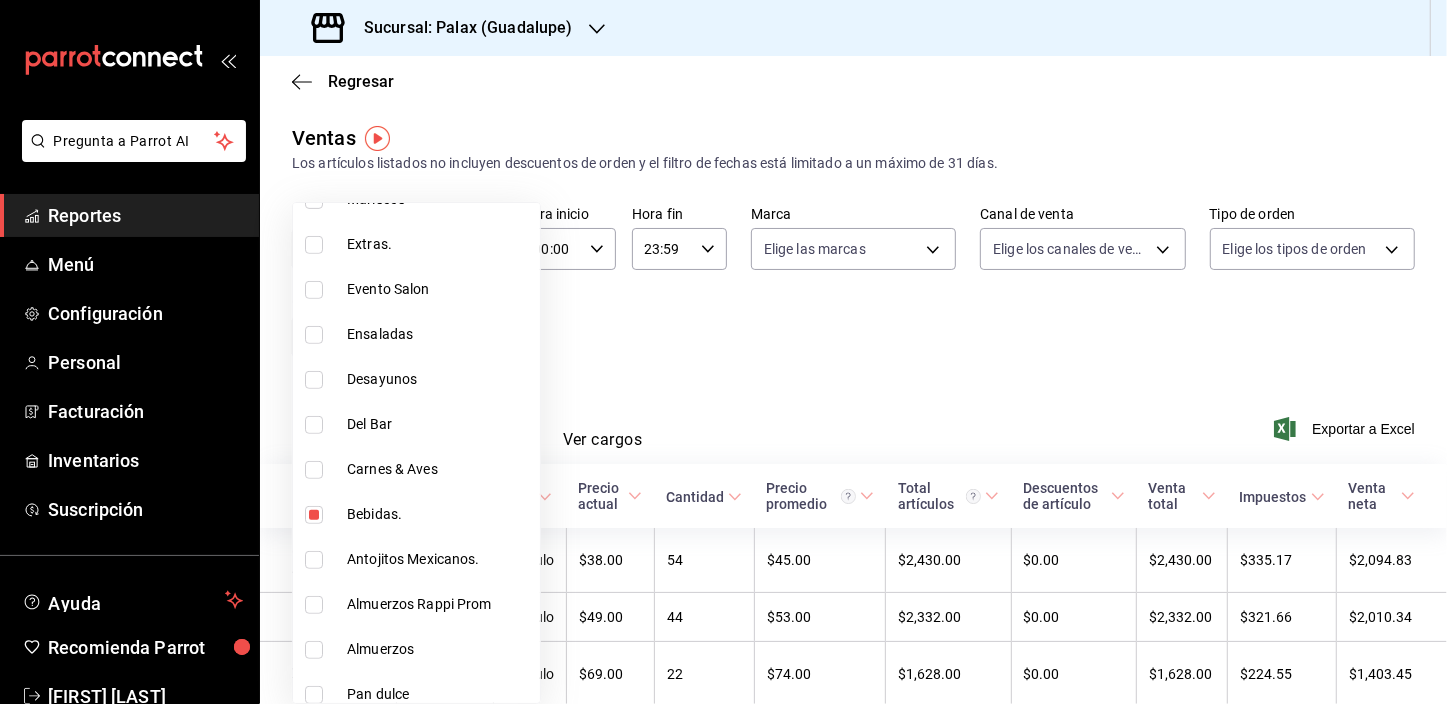 click at bounding box center [314, 425] 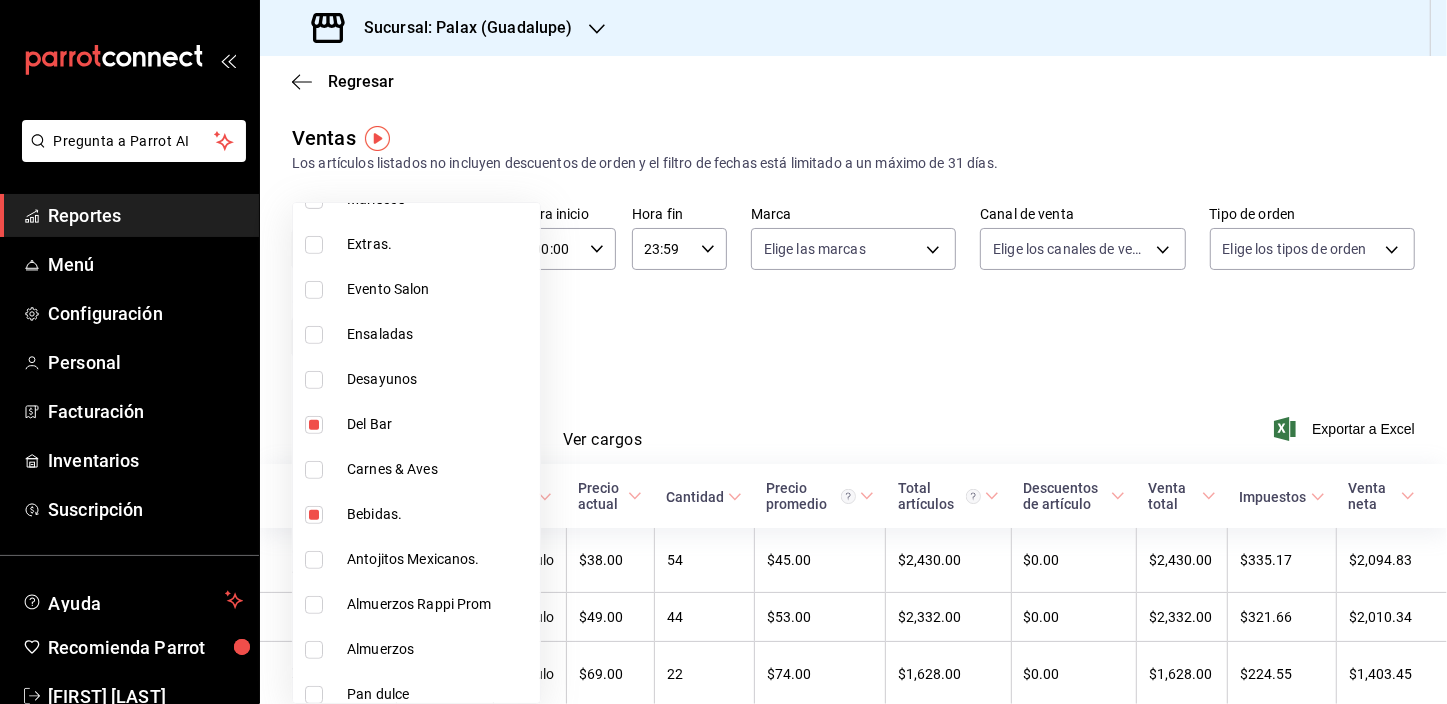 click at bounding box center [314, 515] 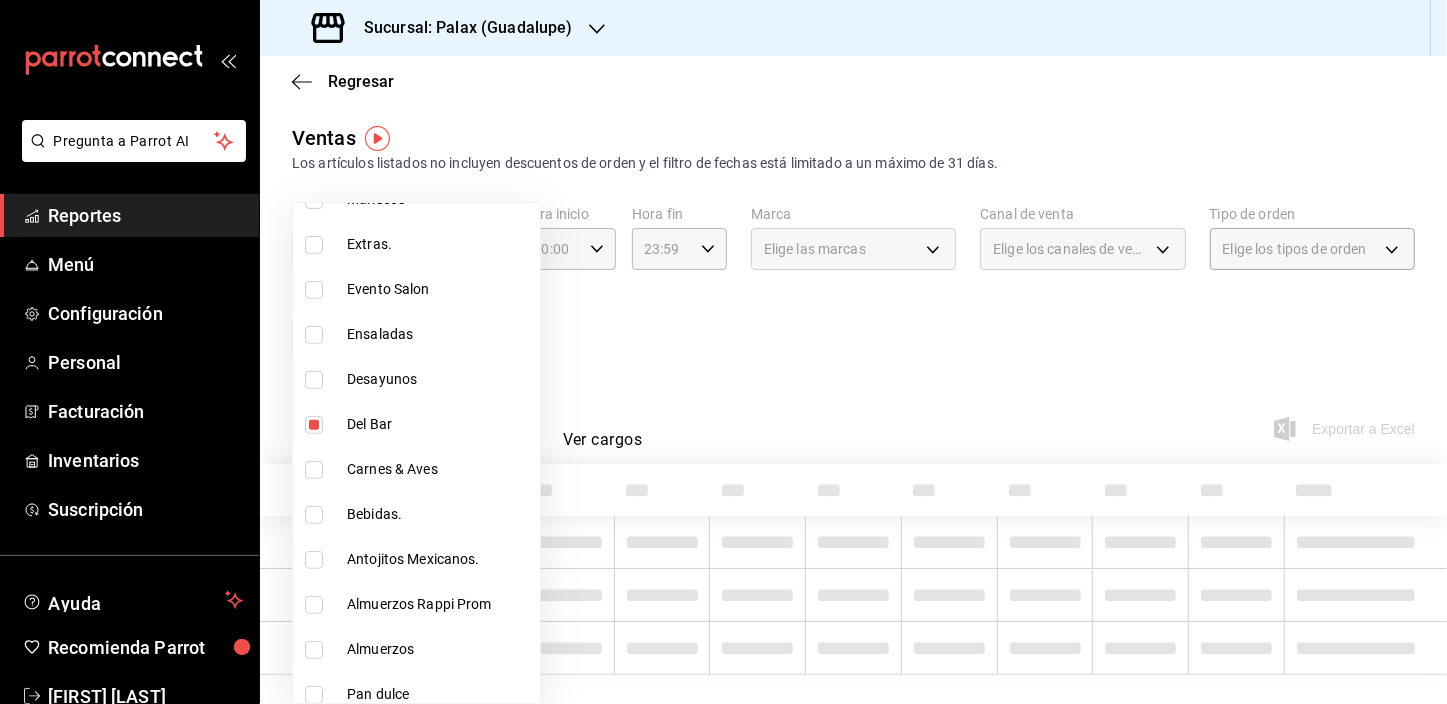 type on "e5fa14e2-c7bb-4afd-b0cf-6d1a2447c4a1" 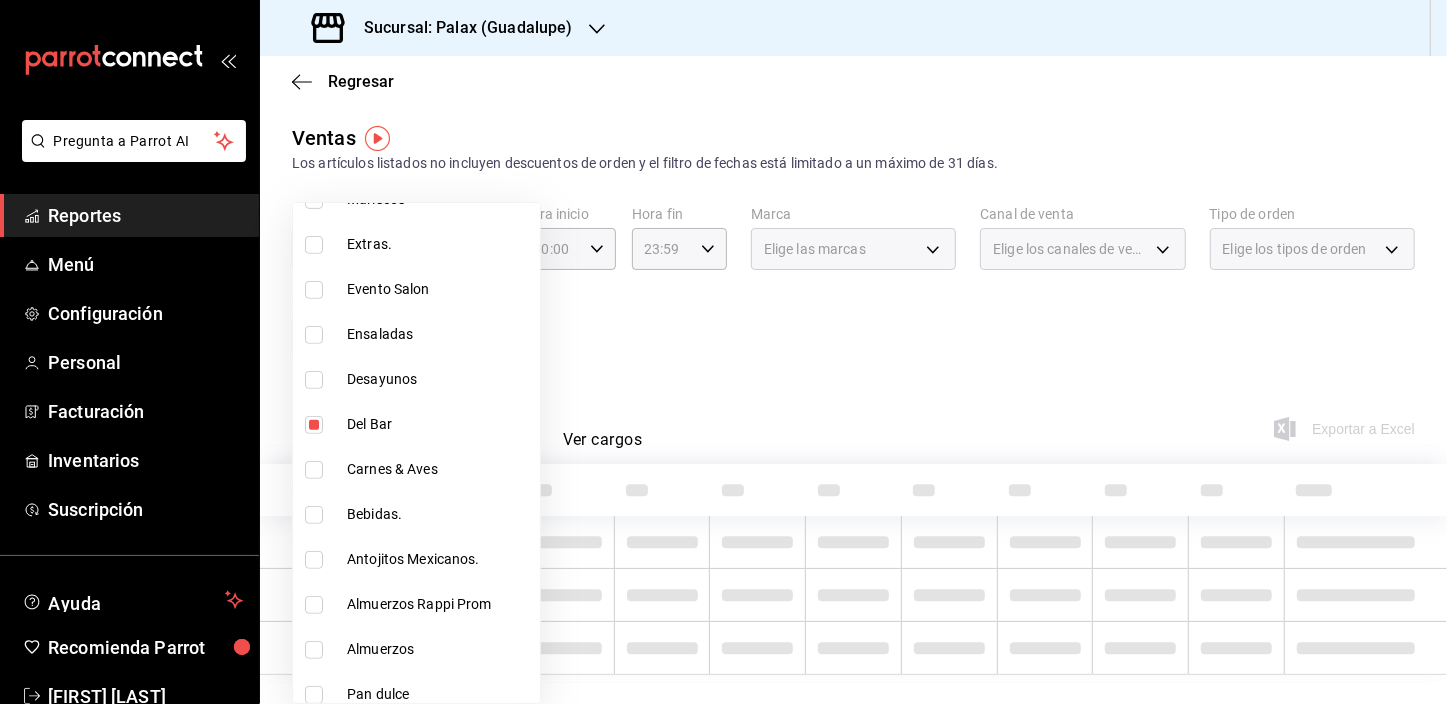click at bounding box center [723, 352] 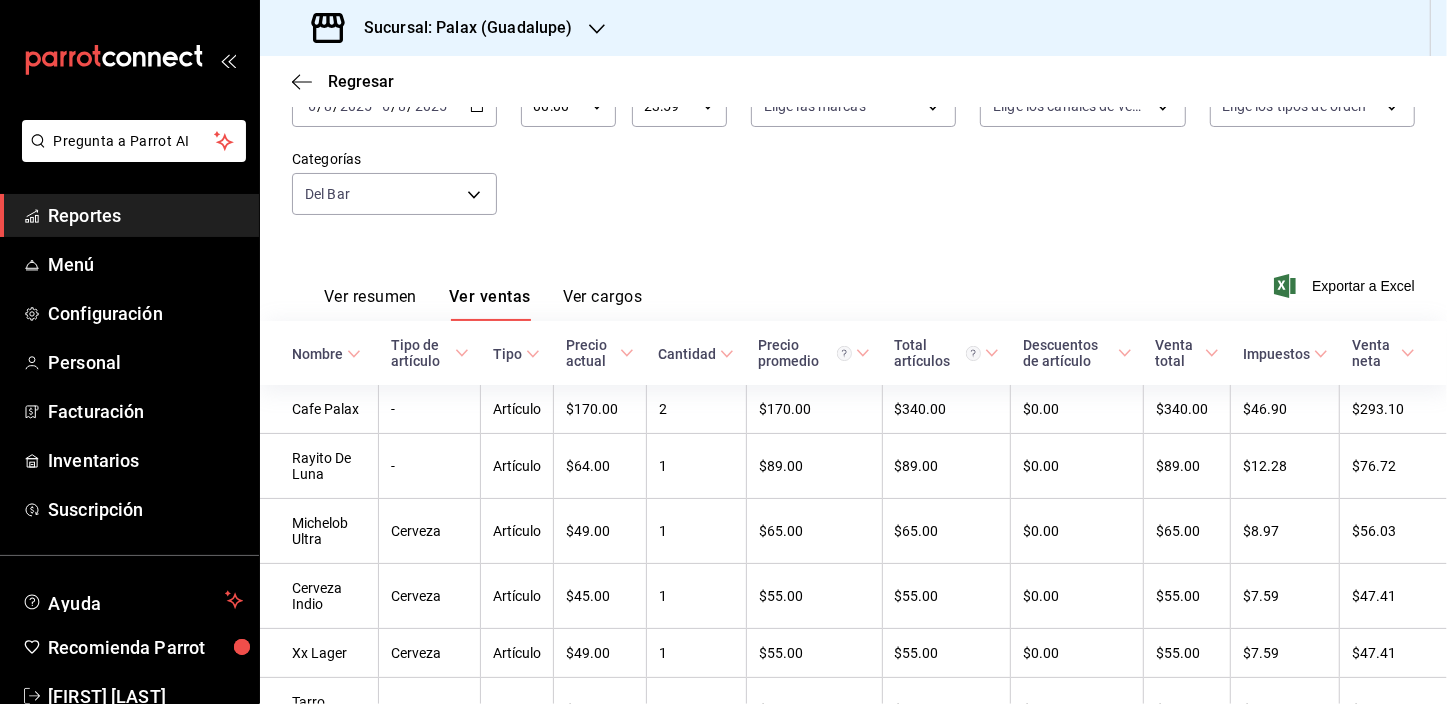 scroll, scrollTop: 0, scrollLeft: 0, axis: both 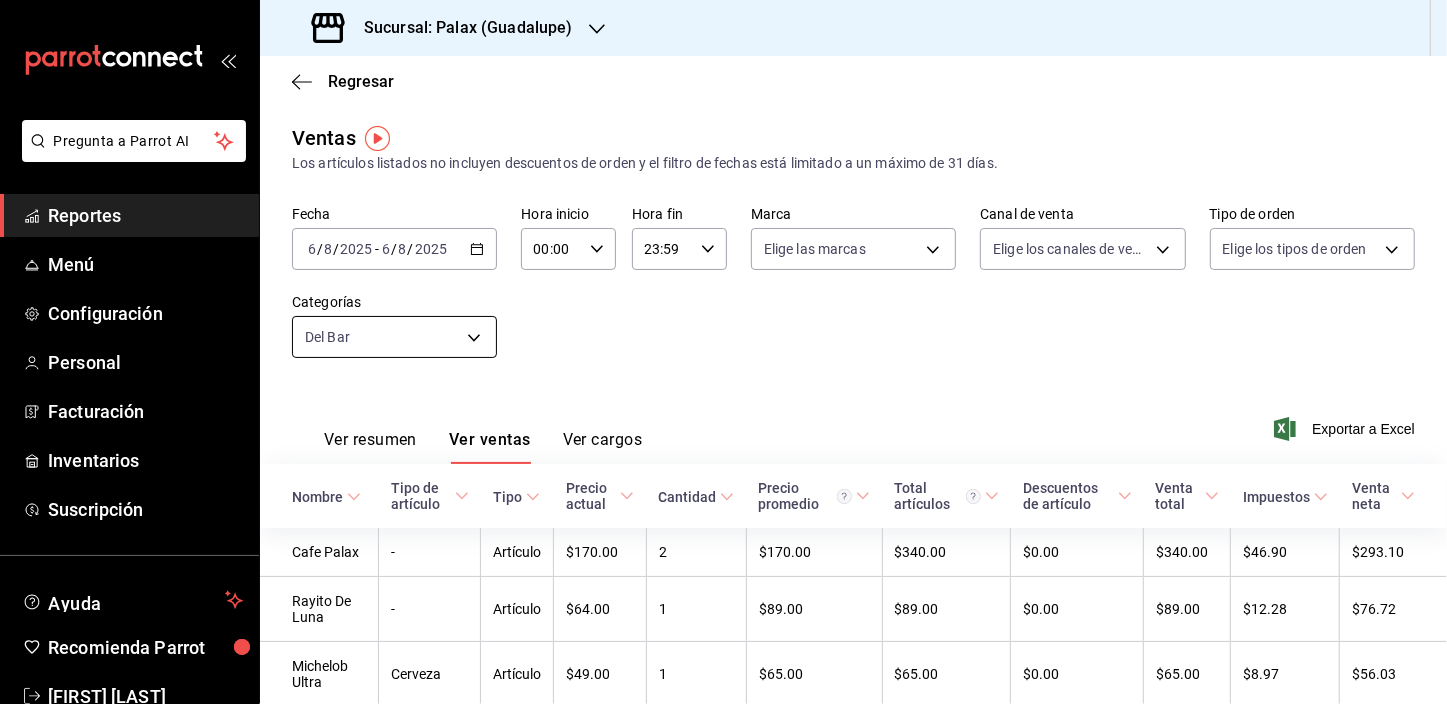 click on "Pregunta a Parrot AI Reportes   Menú   Configuración   Personal   Facturación   Inventarios   Suscripción   Ayuda Recomienda Parrot   [FIRST] [LAST]   Sugerir nueva función   Sucursal: Palax ([CITY]) Regresar Ventas Los artículos listados no incluyen descuentos de orden y el filtro de fechas está limitado a un máximo de 31 días. Fecha [DATE] [DATE] - [DATE] [DATE] Hora inicio [TIME] Hora inicio Hora fin [TIME] Hora fin Marca Elige las marcas Canal de venta Elige los canales de venta Tipo de orden Elige los tipos de orden Categorías Del Bar e5fa14e2-c7bb-4afd-b0cf-6d1a2447c4a1 Ver resumen Ver ventas Ver cargos Exportar a Excel Nombre Tipo de artículo Tipo Precio actual Cantidad Precio promedio   Total artículos   Descuentos de artículo Venta total Impuestos Venta neta Cafe Palax - Artículo $170.00 2 $170.00 $340.00 $0.00 $340.00 $46.90 $293.10 Rayito De Luna - Artículo $64.00 1 $89.00 $89.00 $0.00 $89.00 $12.28 $76.72 Michelob Ultra Cerveza Artículo $49.00 1 $65.00 $65.00 1 1" at bounding box center [723, 352] 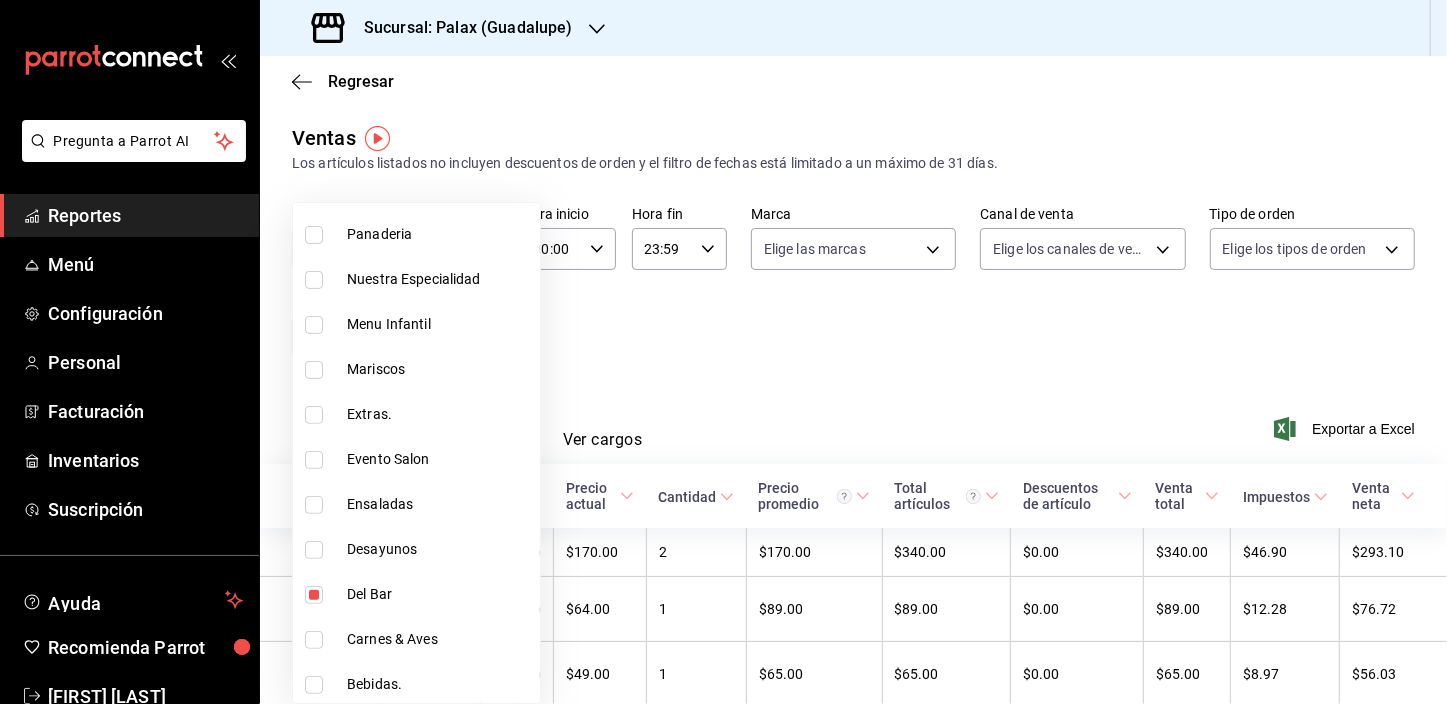 scroll, scrollTop: 545, scrollLeft: 0, axis: vertical 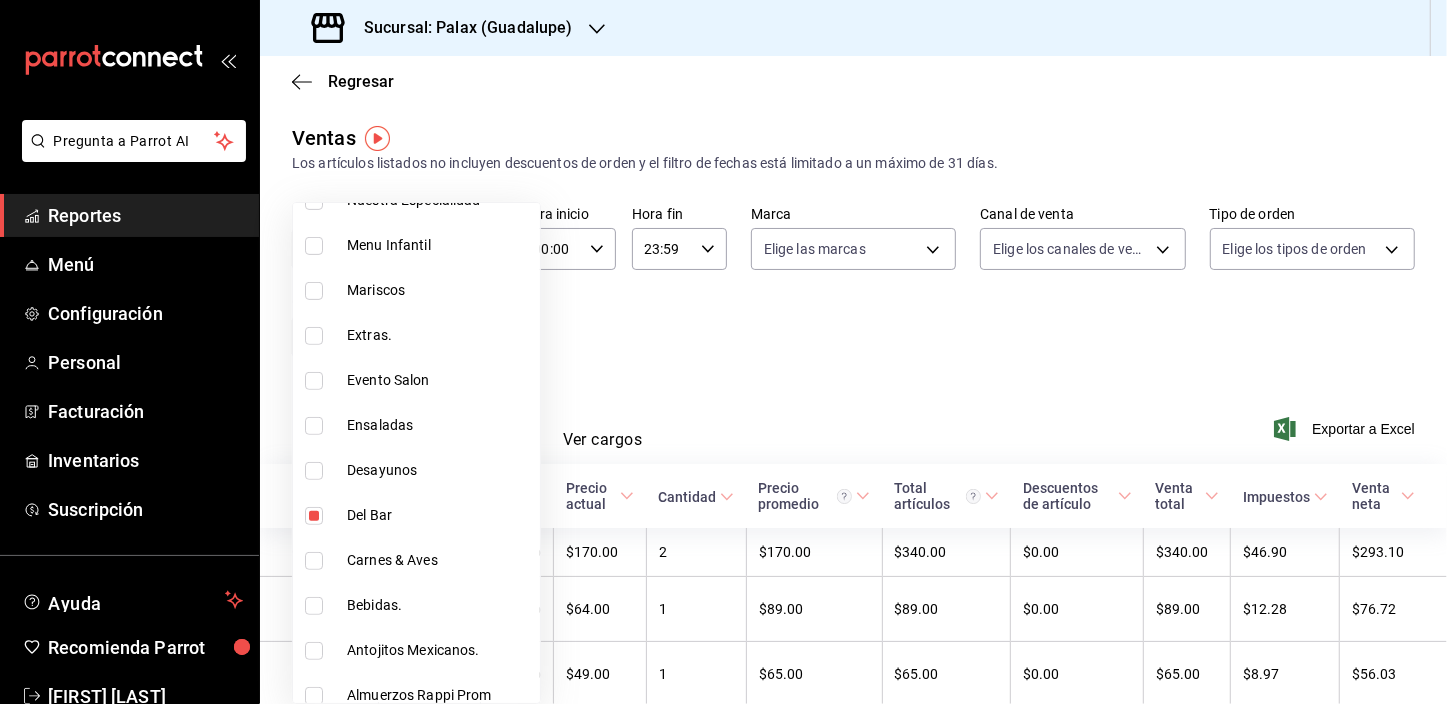 click at bounding box center (314, 516) 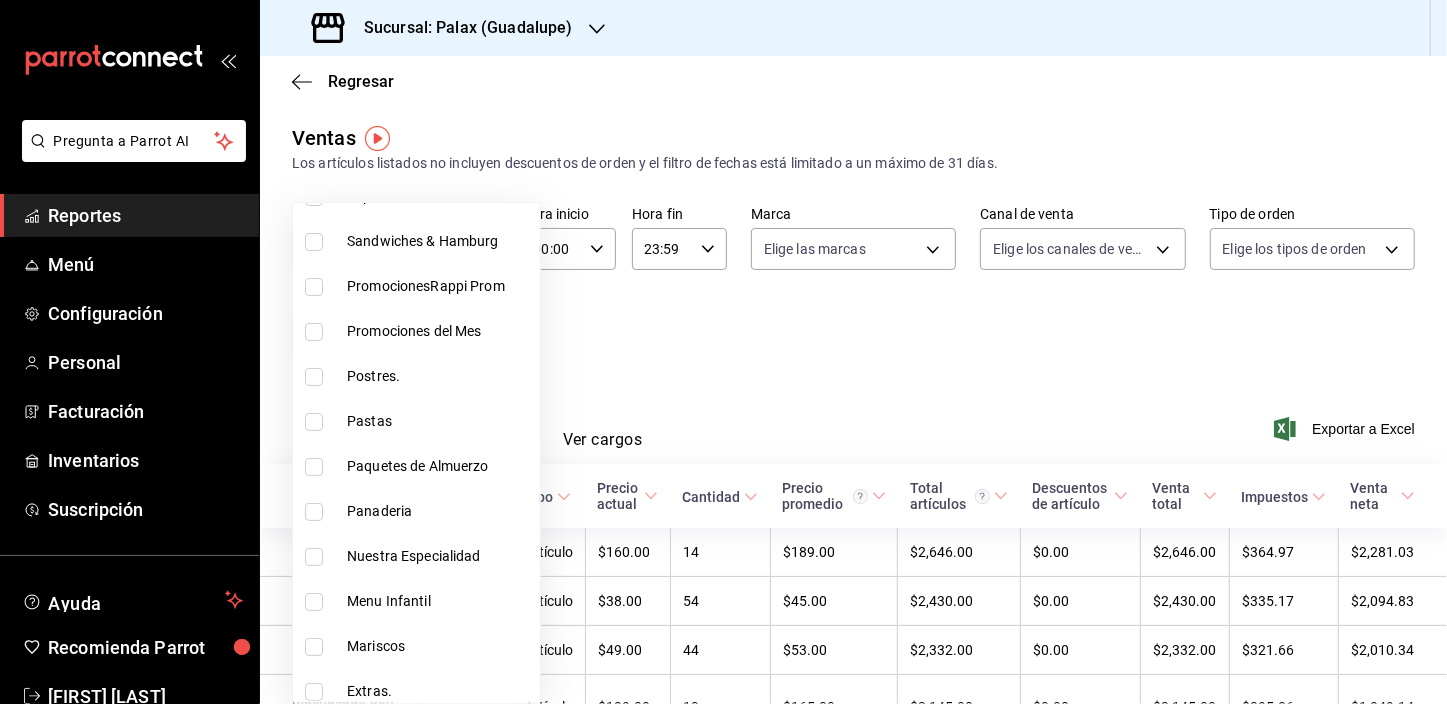 scroll, scrollTop: 181, scrollLeft: 0, axis: vertical 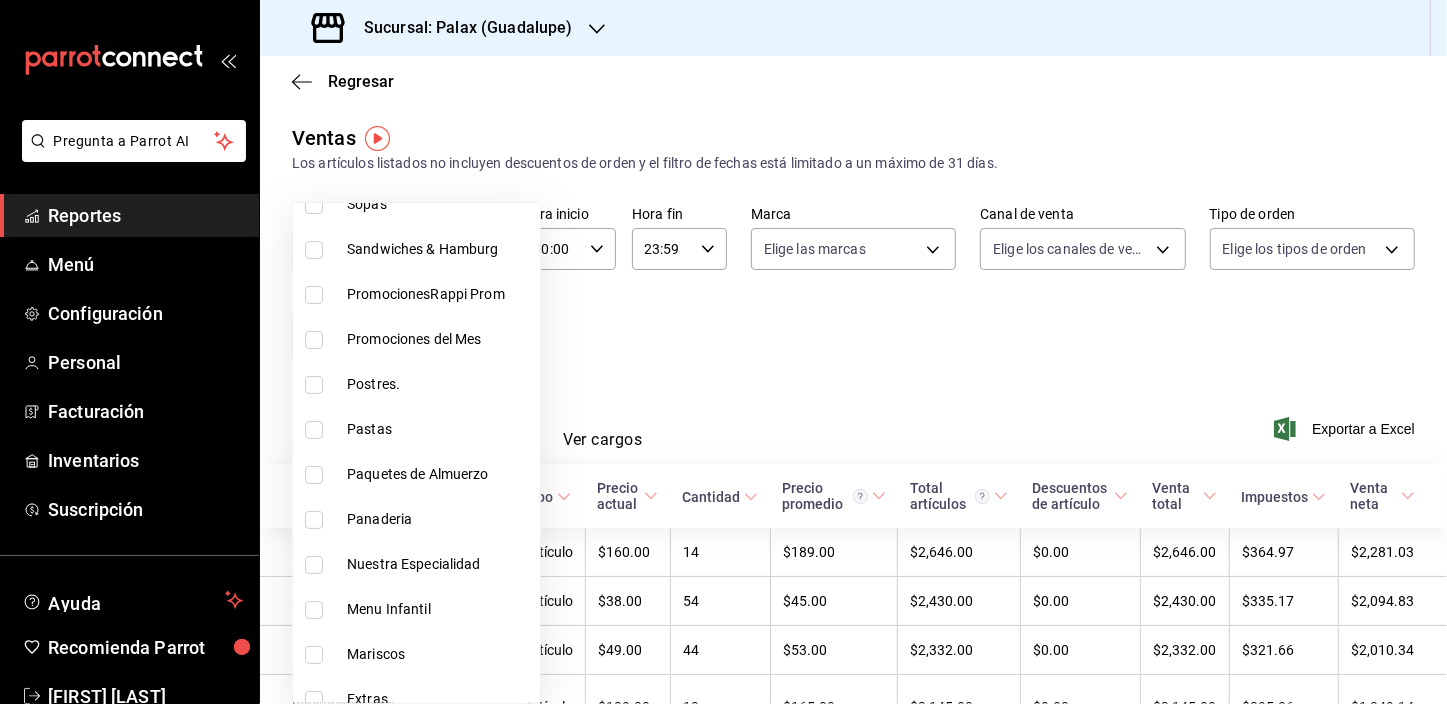click at bounding box center [314, 520] 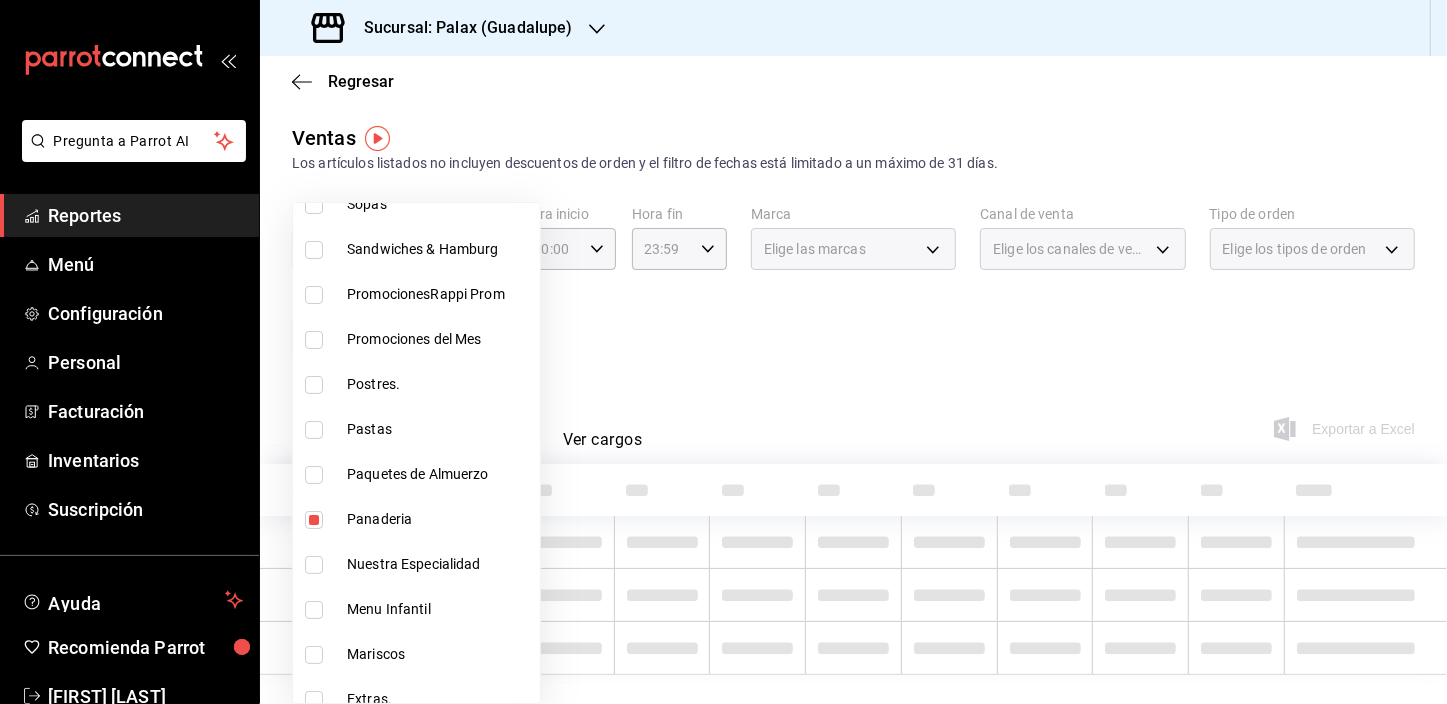 click at bounding box center (723, 352) 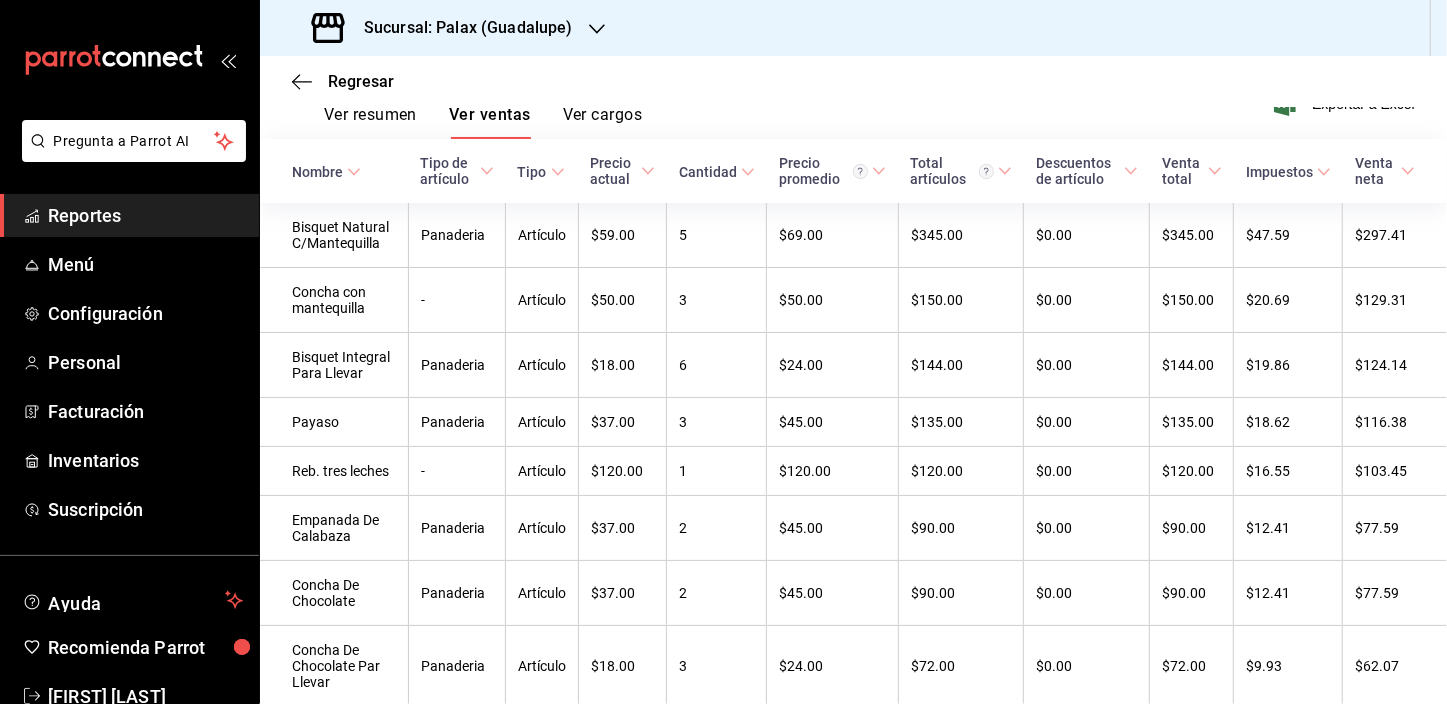 scroll, scrollTop: 343, scrollLeft: 0, axis: vertical 